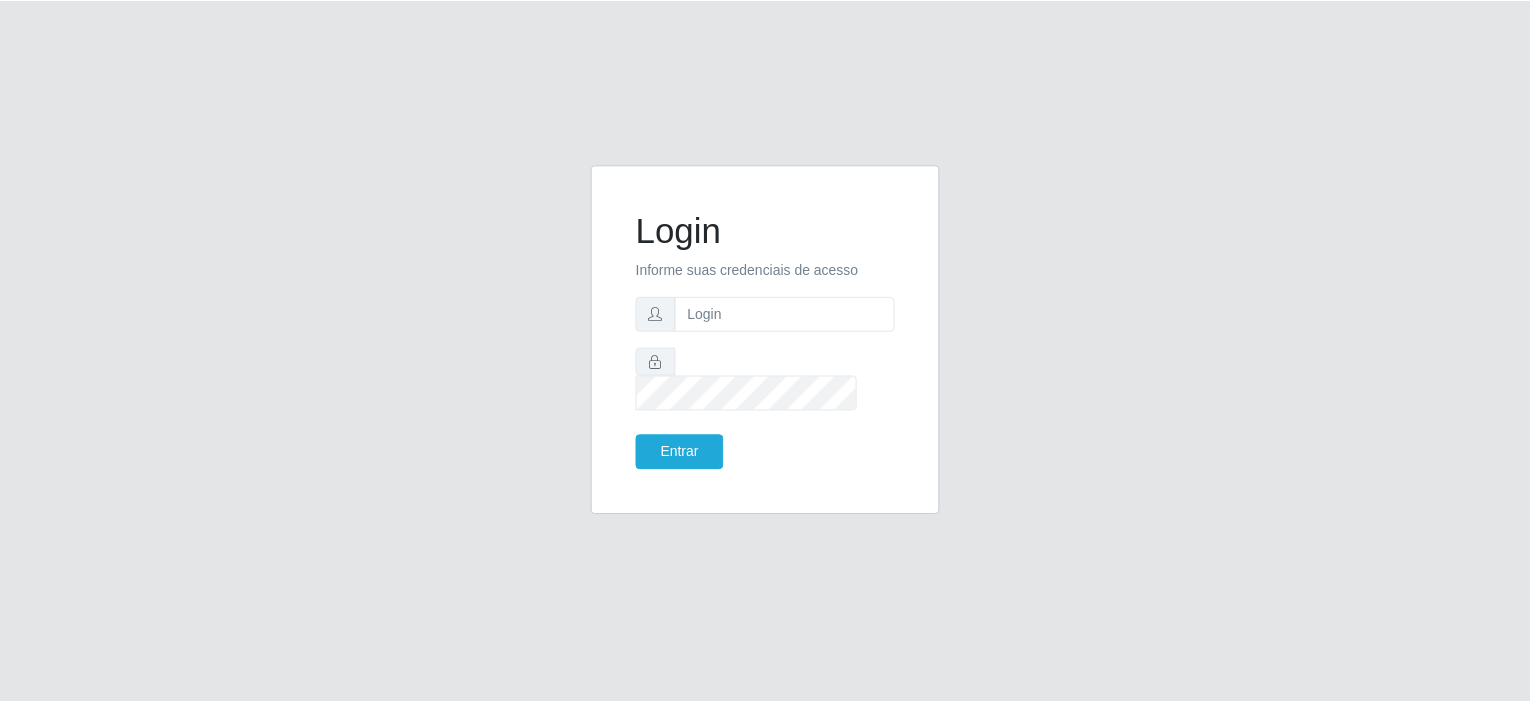 scroll, scrollTop: 0, scrollLeft: 0, axis: both 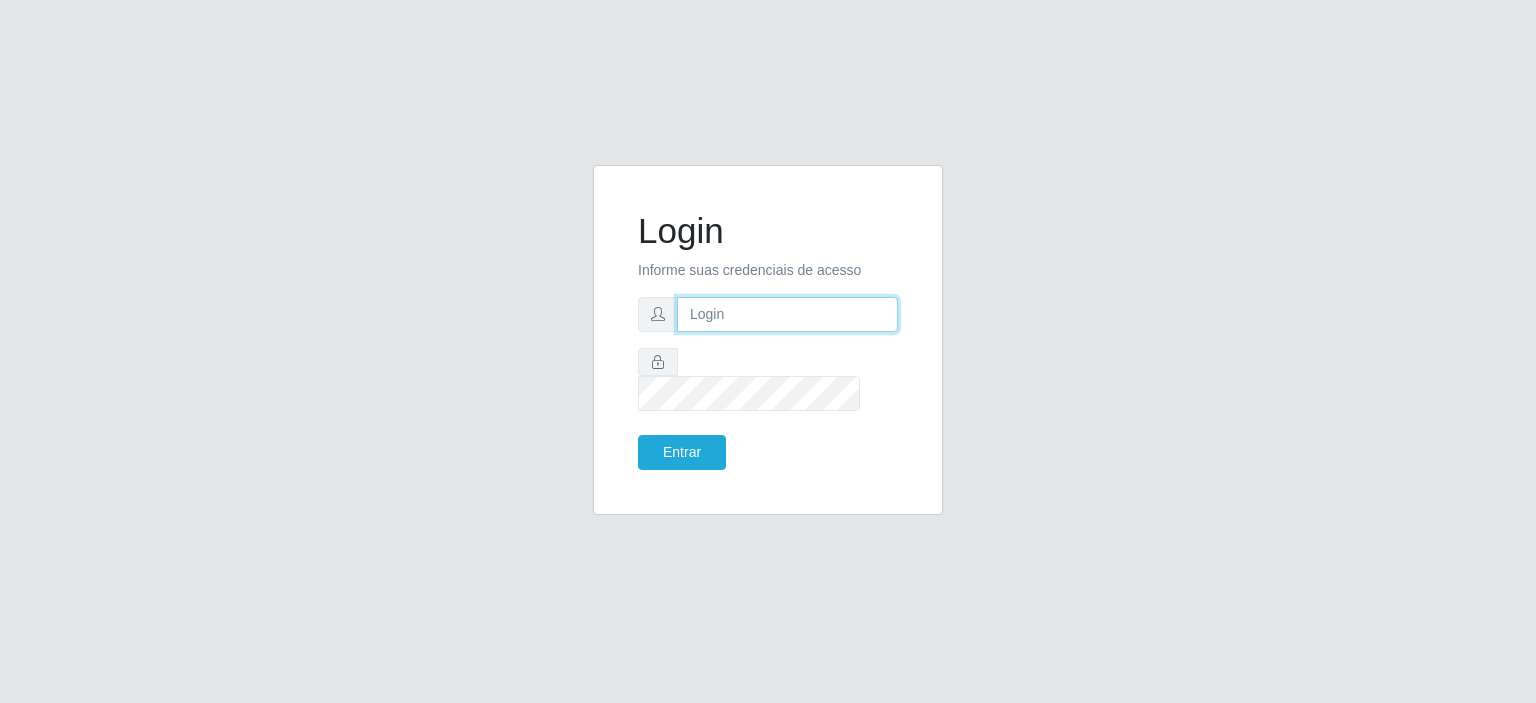 click at bounding box center [787, 314] 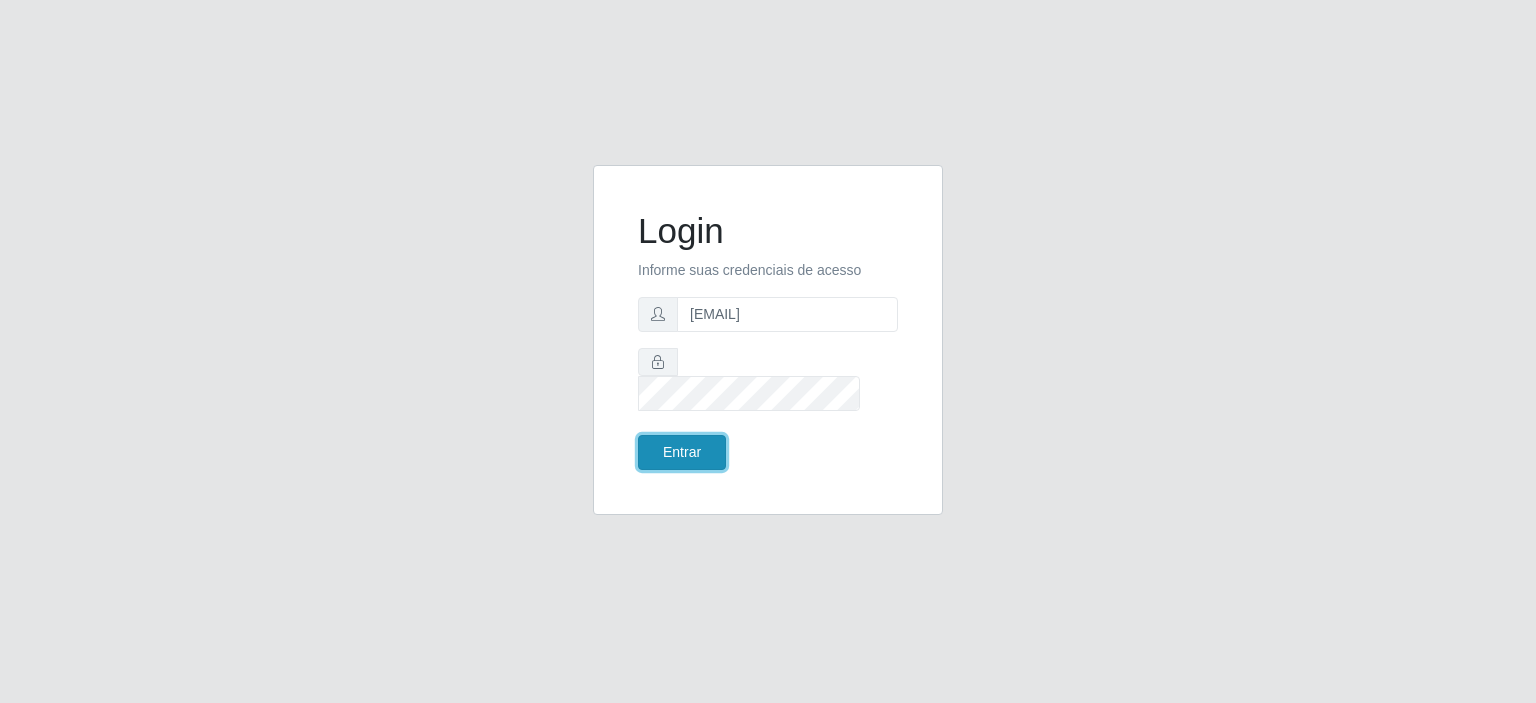 click on "Entrar" at bounding box center (682, 452) 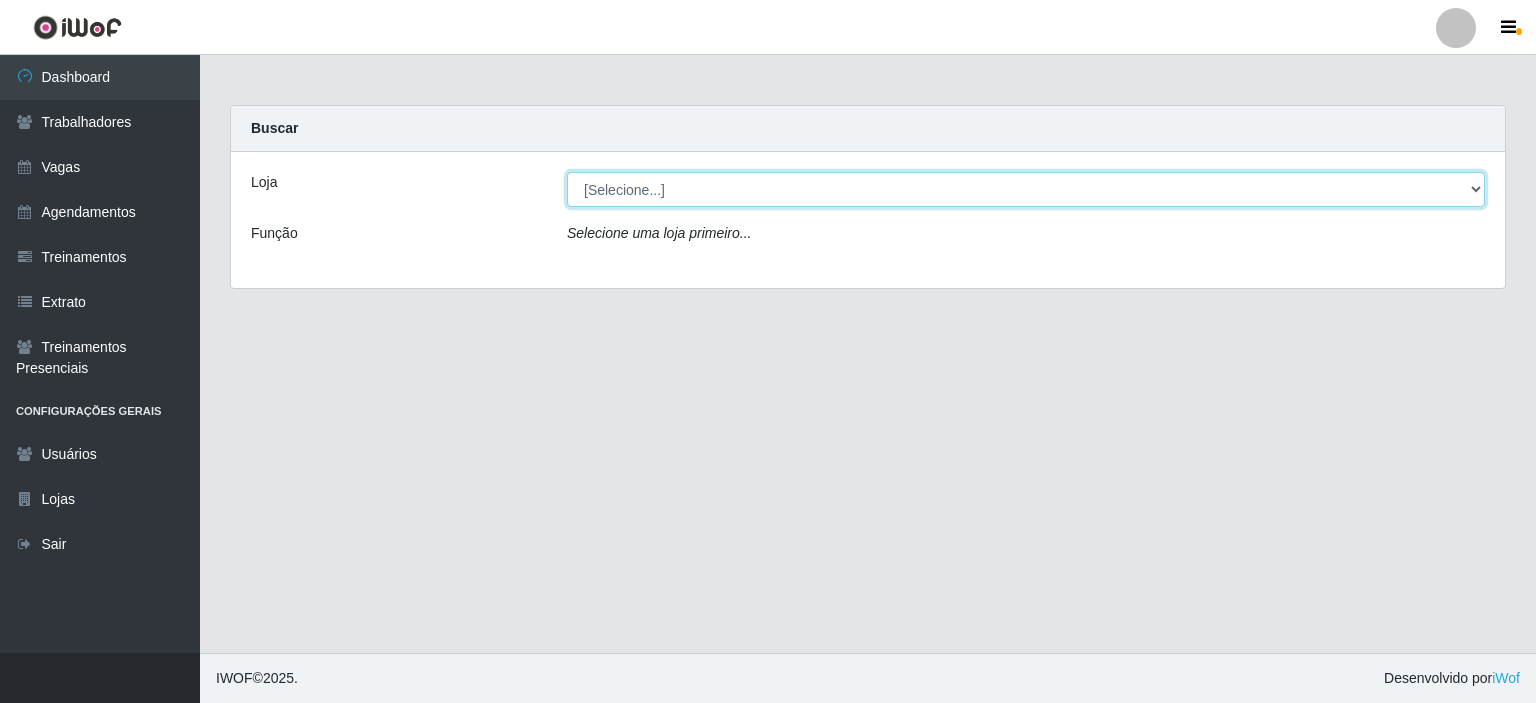 click on "[Selecione...] Corte Fácil - Unidade Planalto" at bounding box center [1026, 189] 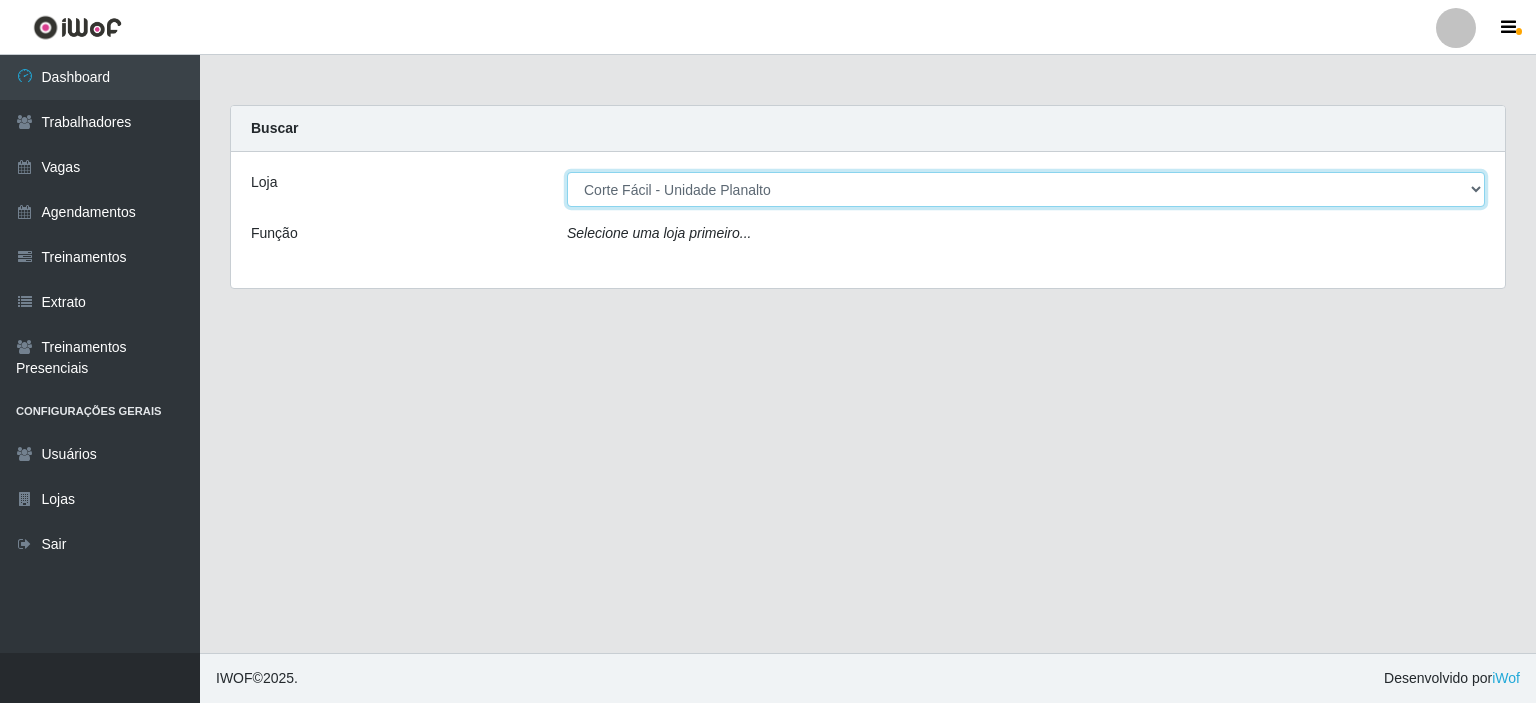 click on "[Selecione...] Corte Fácil - Unidade Planalto" at bounding box center [1026, 189] 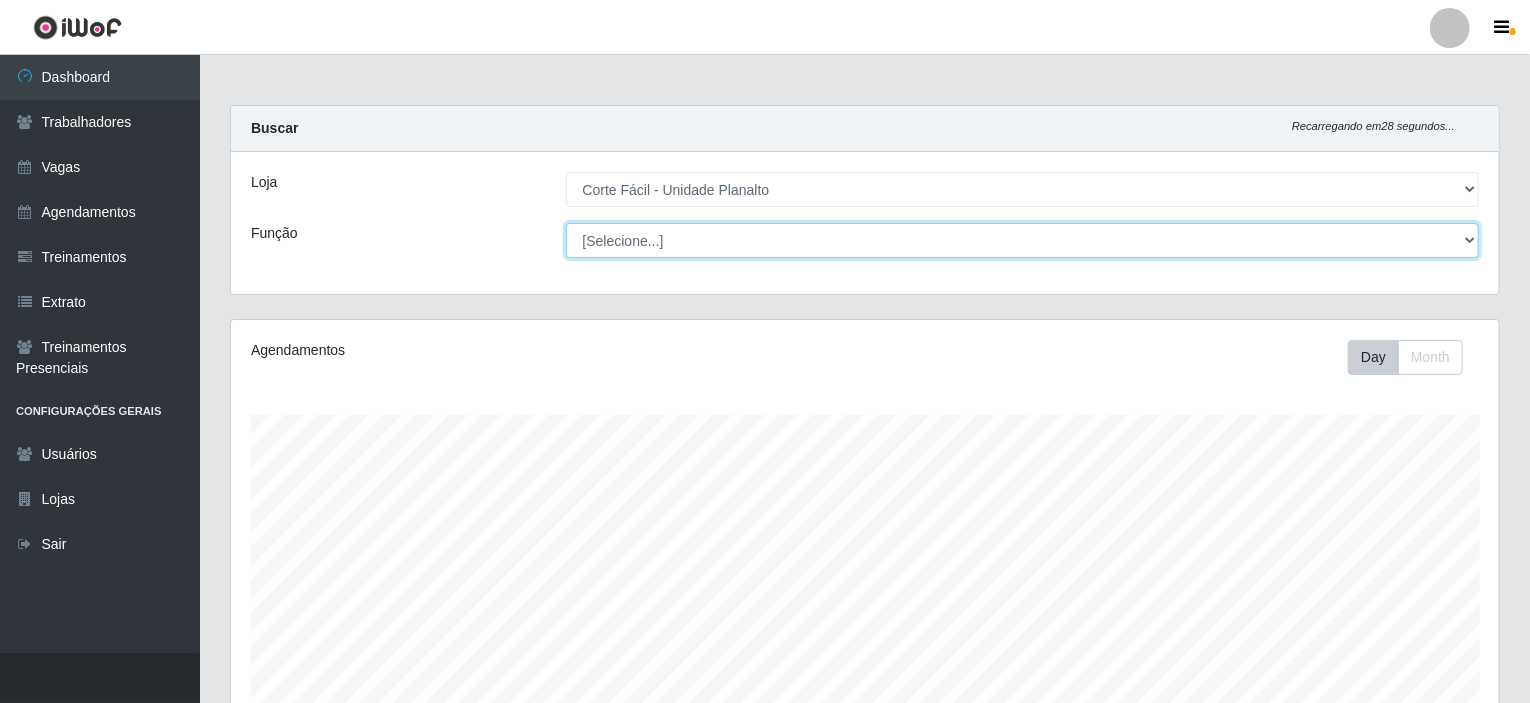 click on "[Selecione...] ASG ASG + ASG ++ Auxiliar de Estacionamento Auxiliar de Estacionamento + Auxiliar de Estacionamento ++ Balconista de Açougue  Balconista de Açougue + Balconista de Açougue ++ Balconista de Frios Balconista de Frios + Balconista de Frios ++ Balconista de Padaria  Balconista de Padaria + Balconista de Padaria ++ Embalador Embalador + Embalador ++ Operador de Caixa Operador de Caixa + Operador de Caixa ++ Repositor  Repositor + Repositor ++ Repositor de Hortifruti Repositor de Hortifruti + Repositor de Hortifruti ++" at bounding box center [1023, 240] 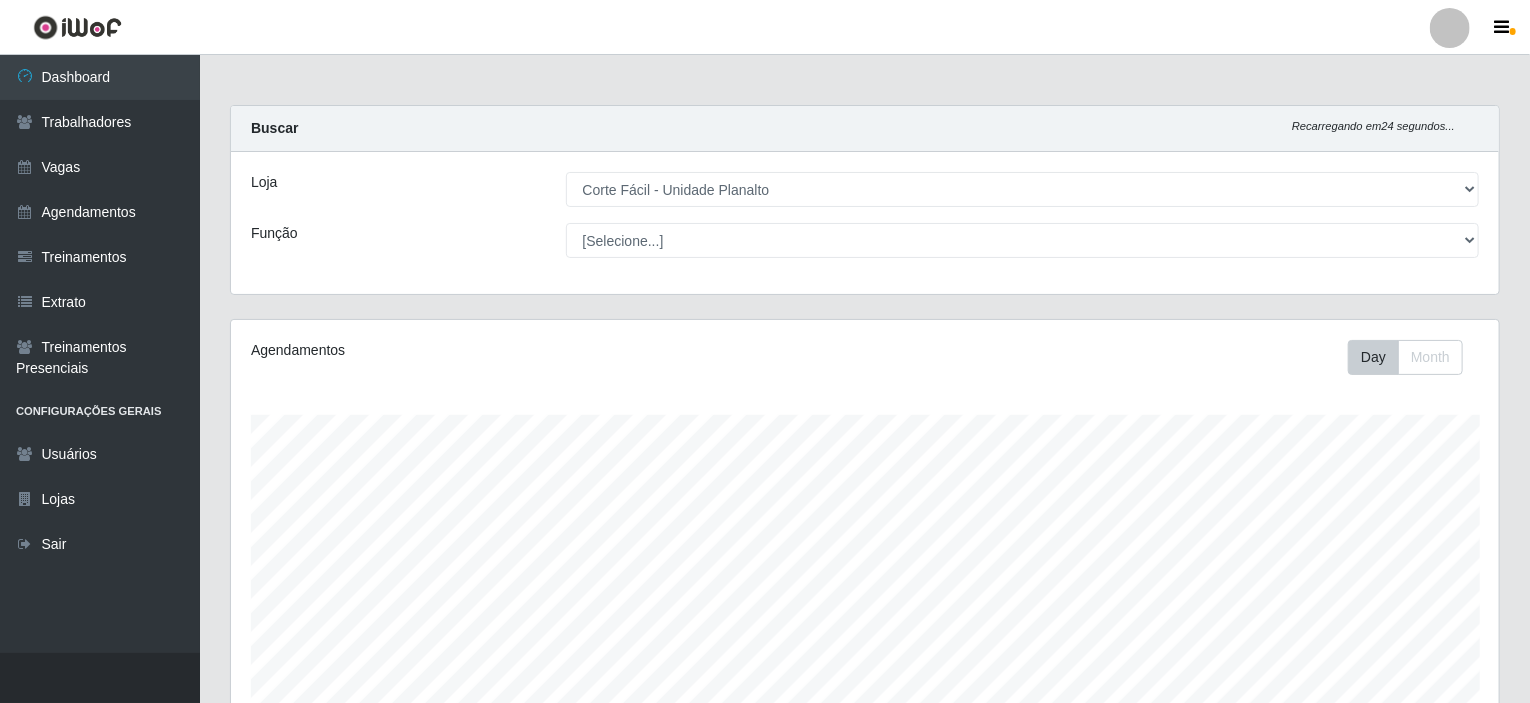 click on "Buscar Recarregando em 24 segundos..." at bounding box center [865, 129] 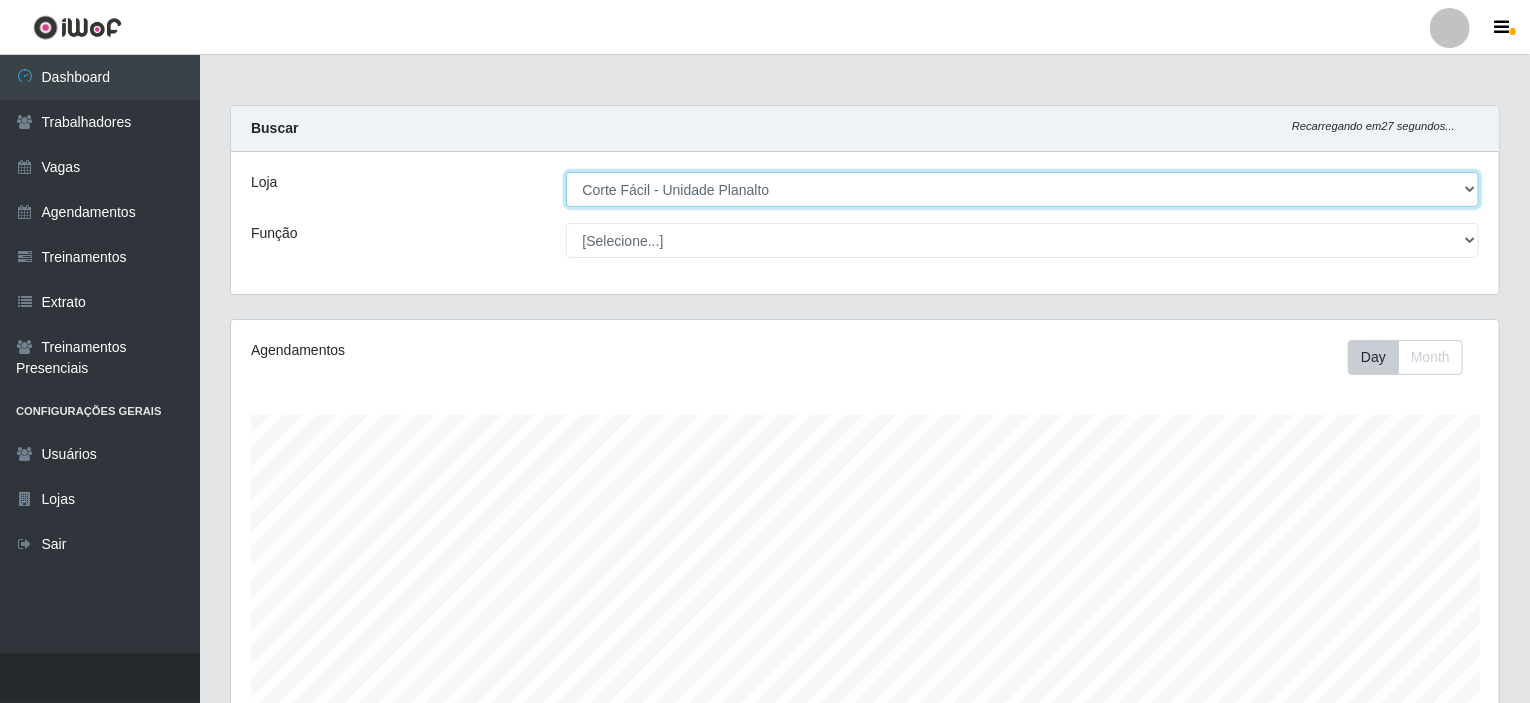 click on "[Selecione...] Corte Fácil - Unidade Planalto" at bounding box center (1023, 189) 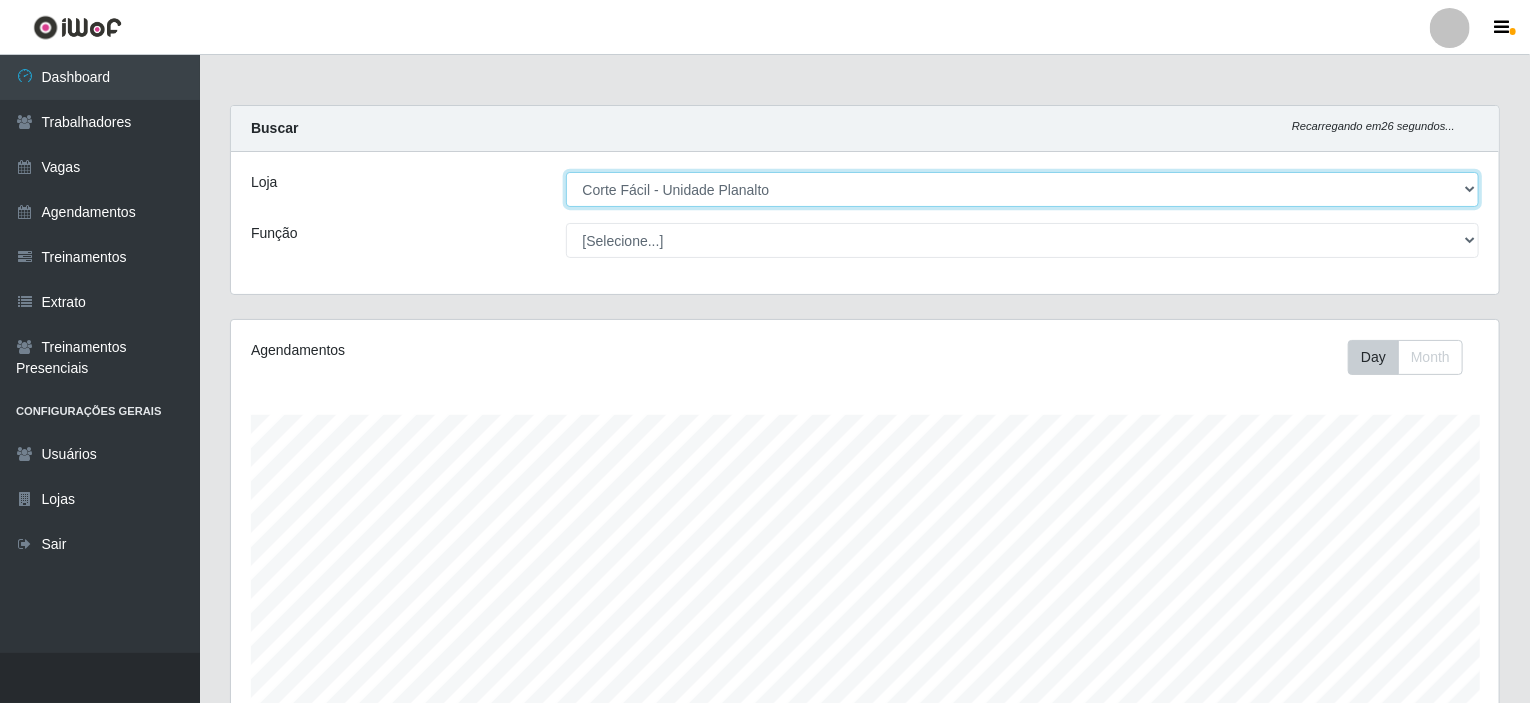 click on "[Selecione...] Corte Fácil - Unidade Planalto" at bounding box center [1023, 189] 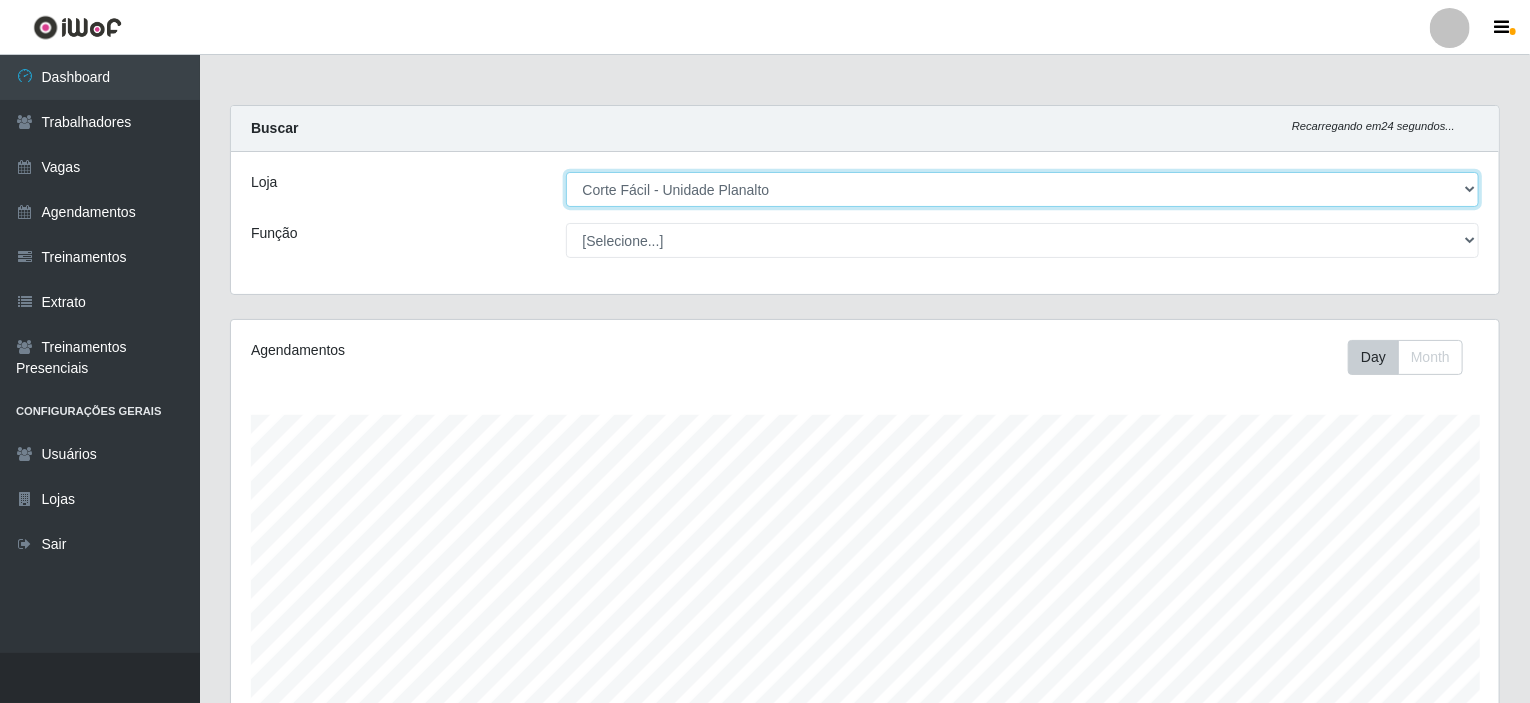click on "[Selecione...] Corte Fácil - Unidade Planalto" at bounding box center [1023, 189] 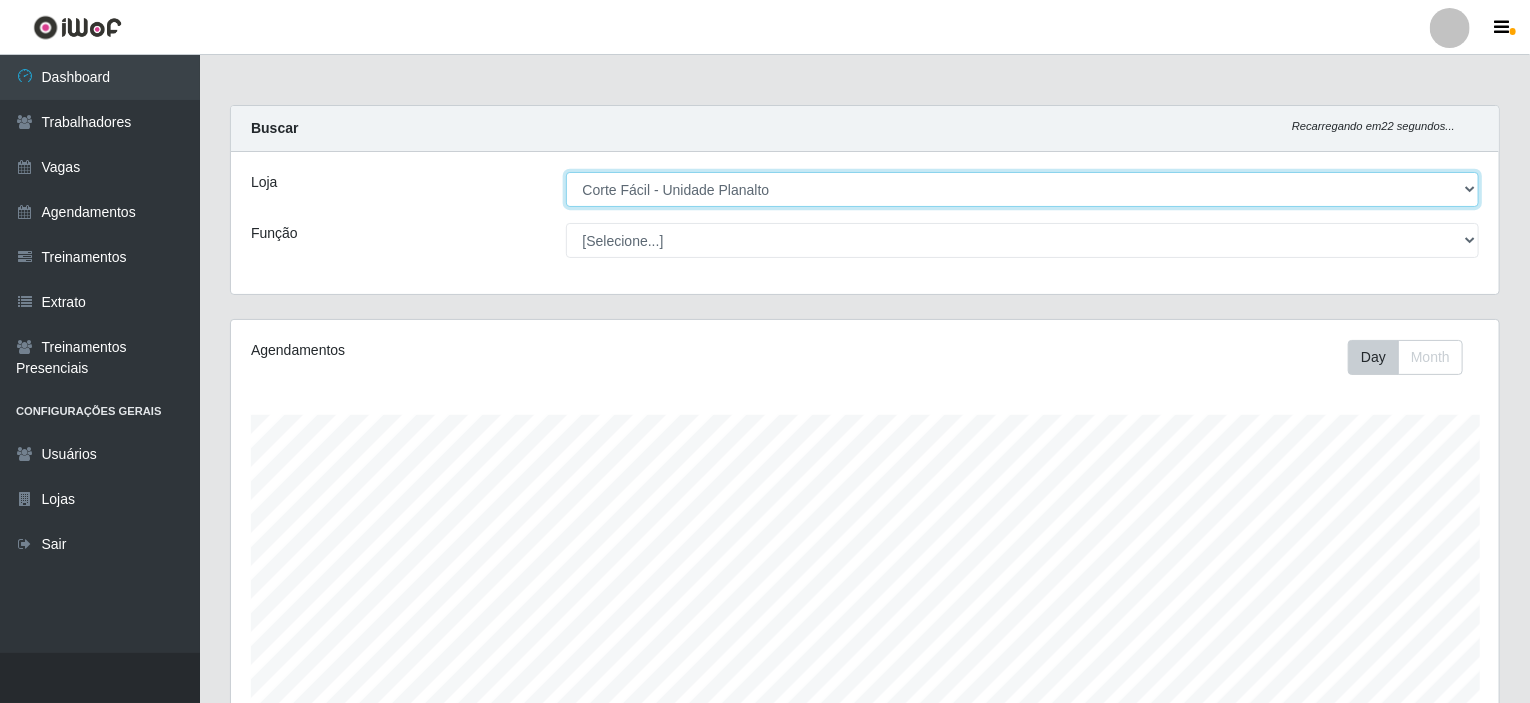 click on "[Selecione...] Corte Fácil - Unidade Planalto" at bounding box center [1023, 189] 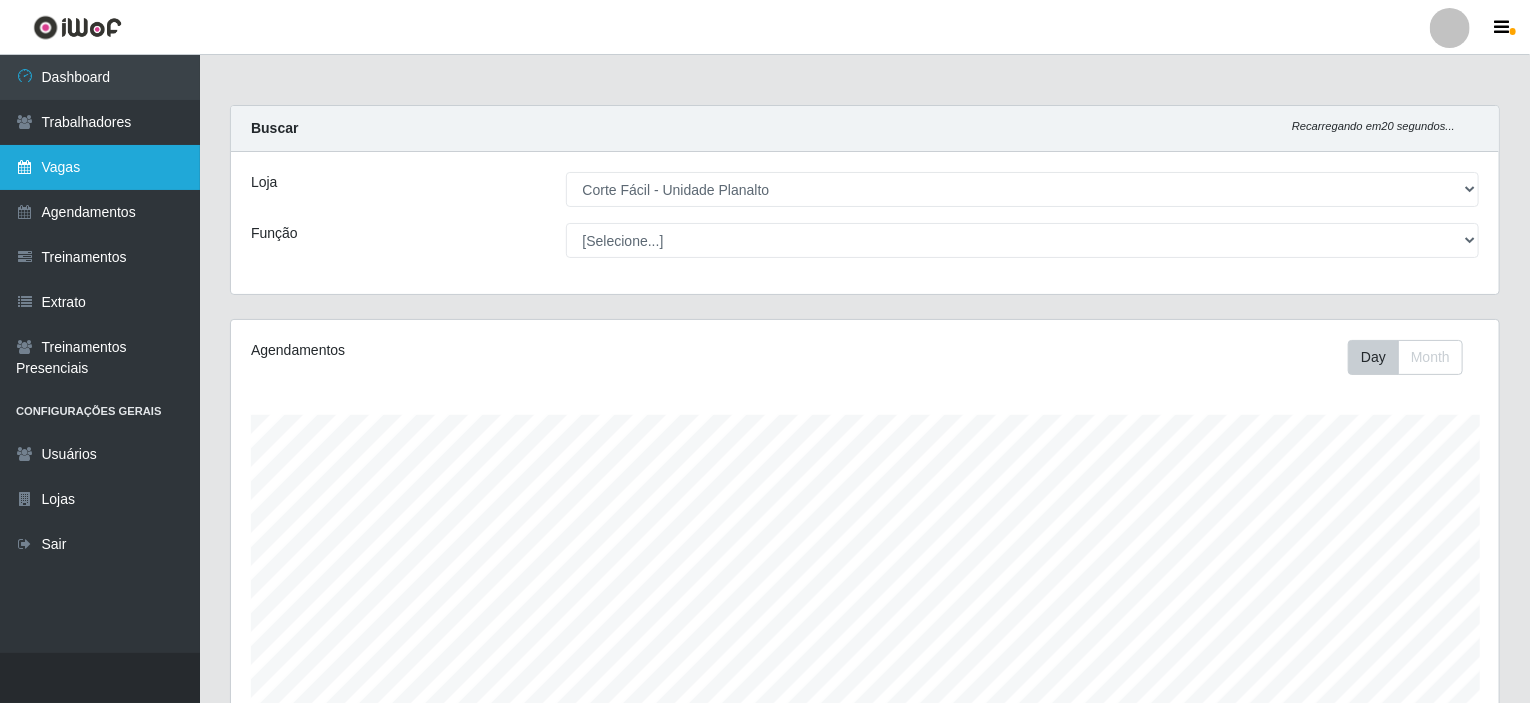 click on "Vagas" at bounding box center [100, 167] 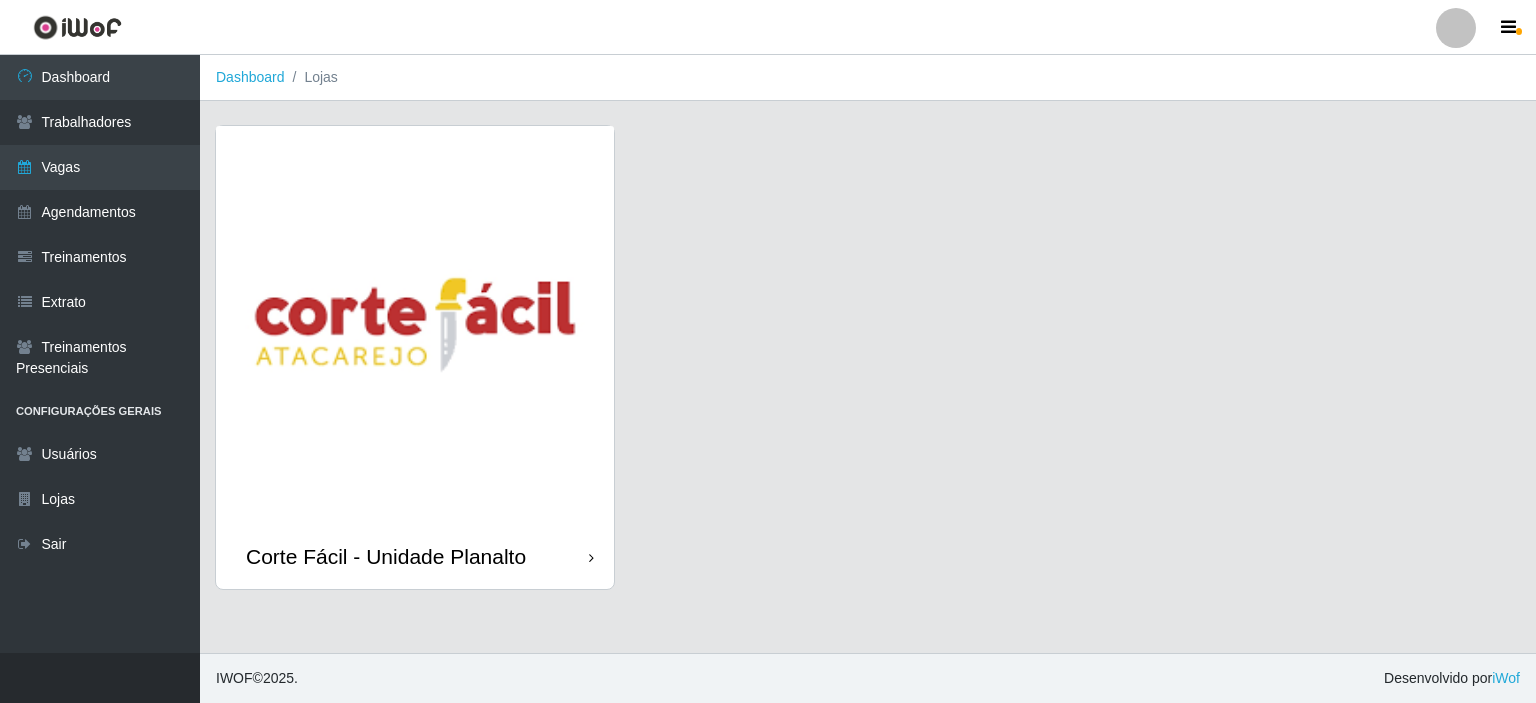 click at bounding box center [415, 325] 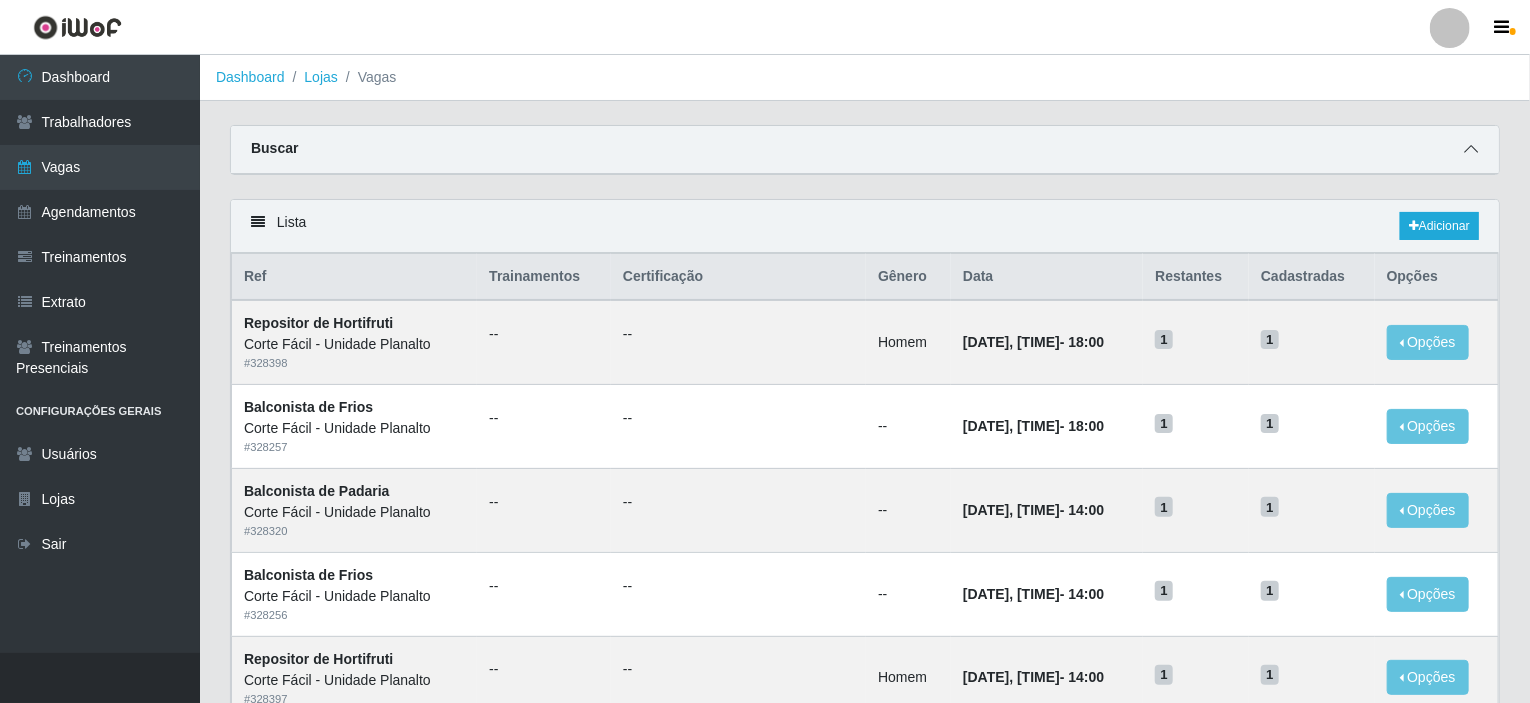 click at bounding box center [1471, 149] 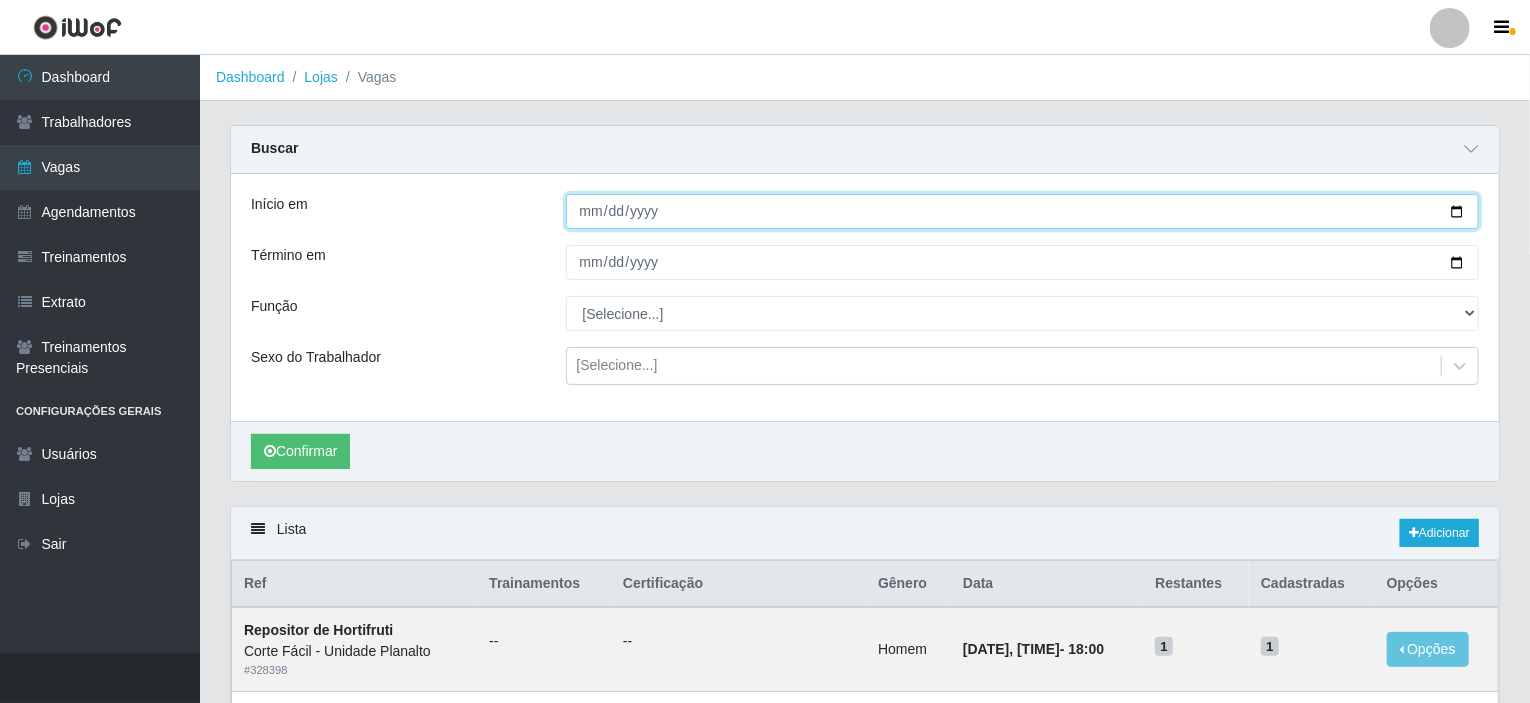 drag, startPoint x: 1457, startPoint y: 207, endPoint x: 1425, endPoint y: 202, distance: 32.38827 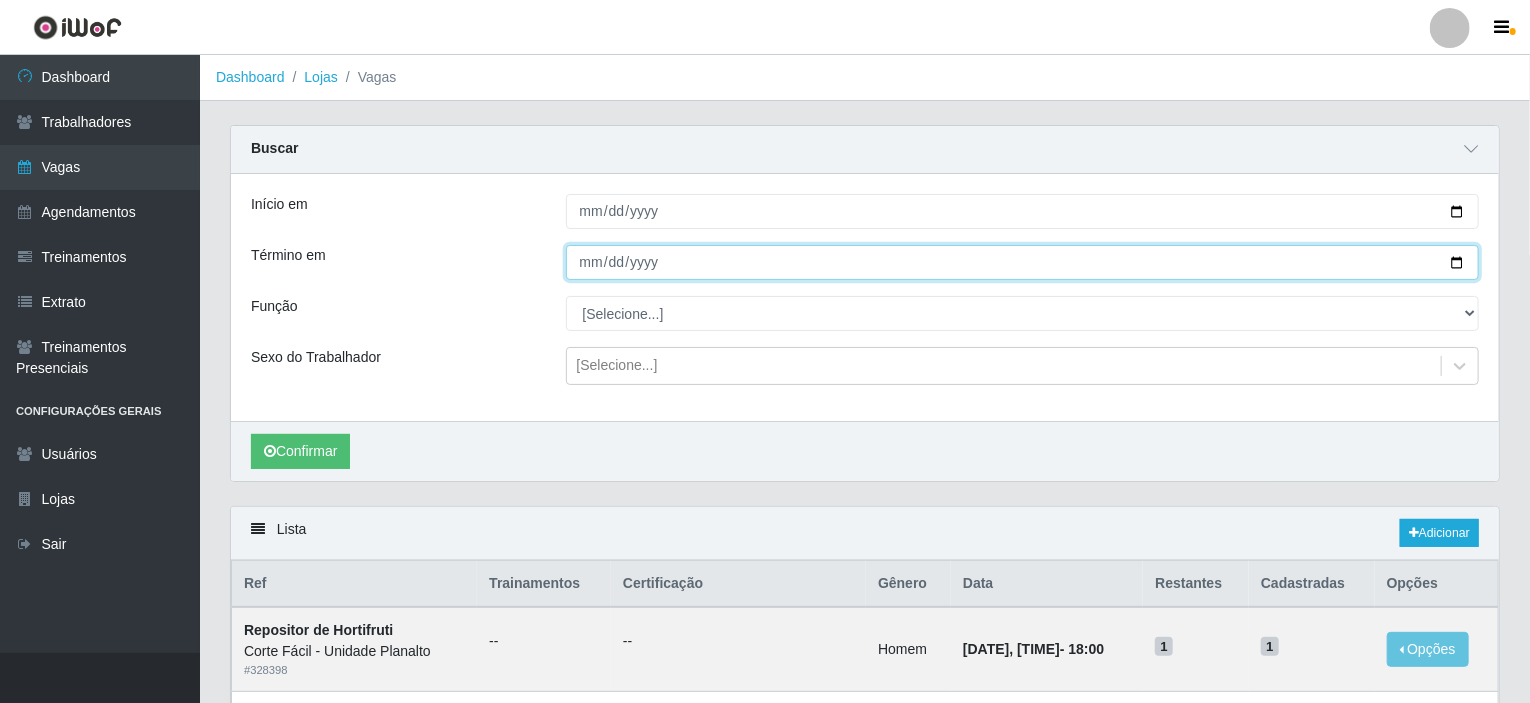 click on "Término em" at bounding box center [1023, 262] 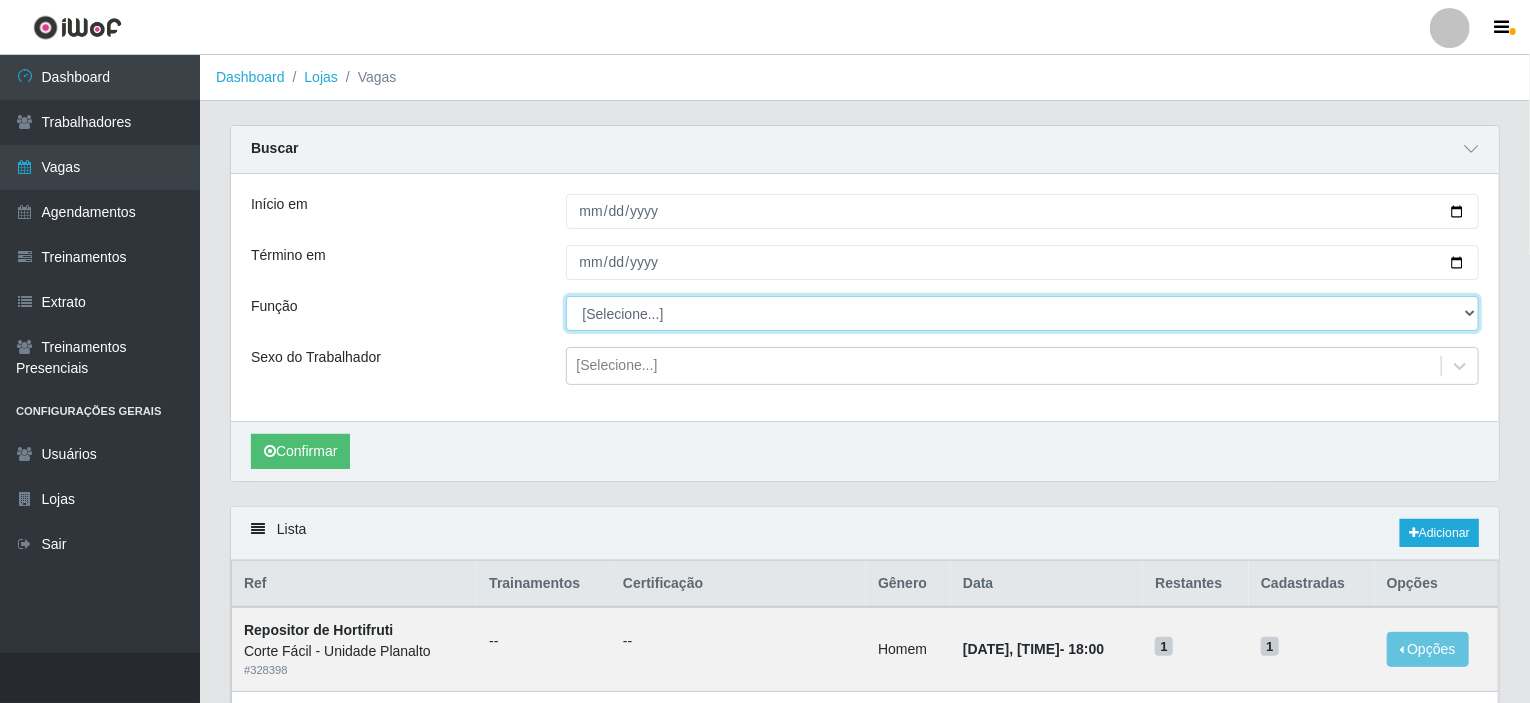 drag, startPoint x: 1468, startPoint y: 313, endPoint x: 1388, endPoint y: 298, distance: 81.394104 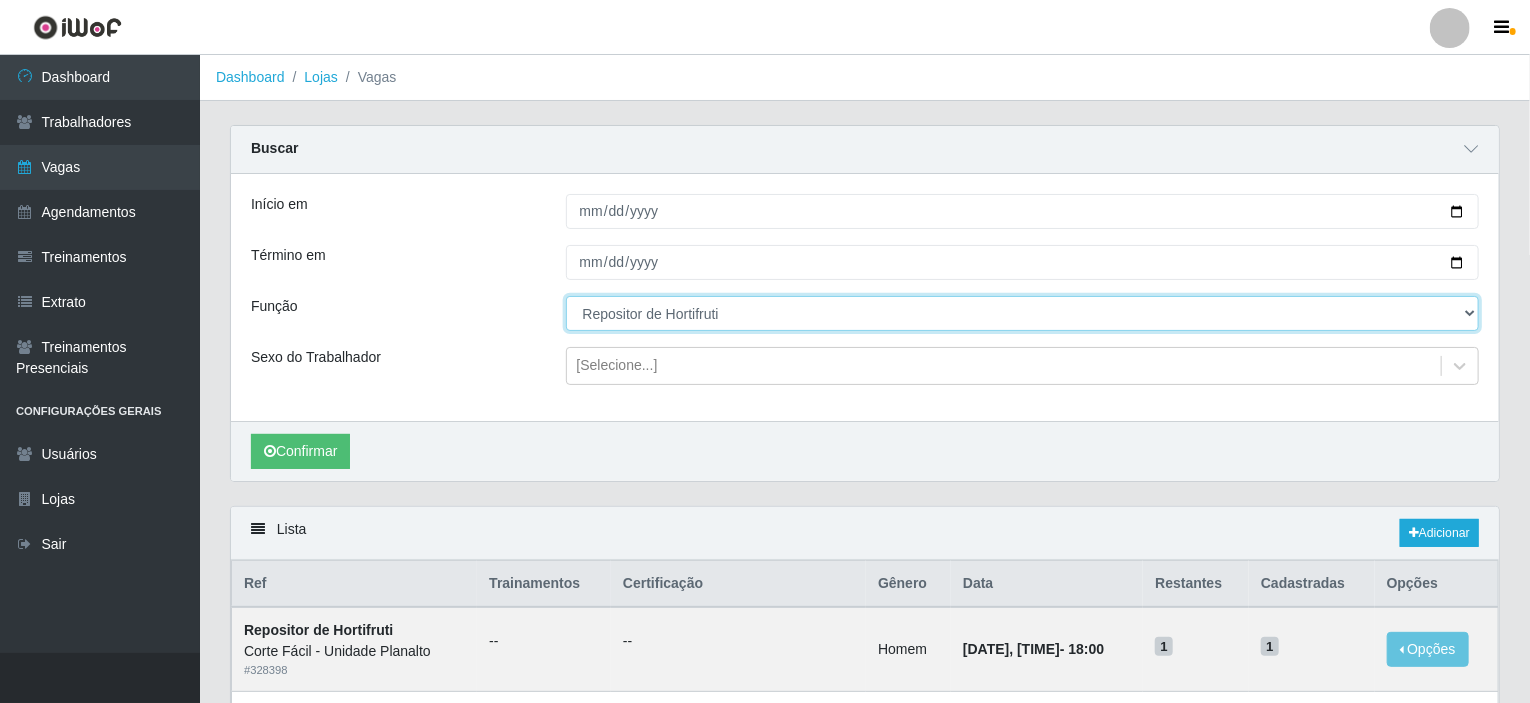 click on "[Selecione...] ASG ASG + ASG ++ Auxiliar de Estacionamento Auxiliar de Estacionamento + Auxiliar de Estacionamento ++ Balconista de Açougue  Balconista de Açougue + Balconista de Açougue ++ Balconista de Frios Balconista de Frios + Balconista de Frios ++ Balconista de Padaria  Balconista de Padaria + Balconista de Padaria ++ Embalador Embalador + Embalador ++ Operador de Caixa Operador de Caixa + Operador de Caixa ++ Repositor  Repositor + Repositor ++ Repositor de Hortifruti Repositor de Hortifruti + Repositor de Hortifruti ++" at bounding box center [1023, 313] 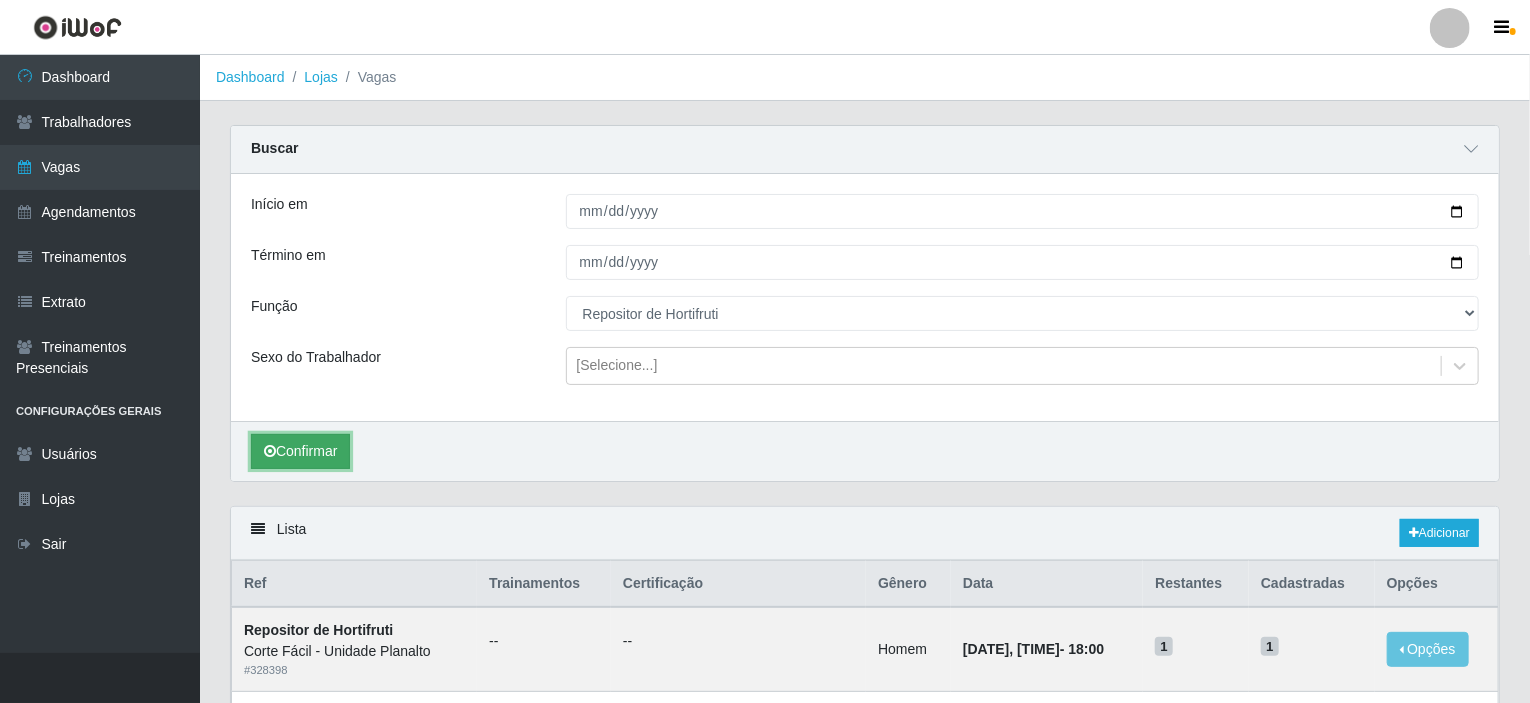 click on "Confirmar" at bounding box center (300, 451) 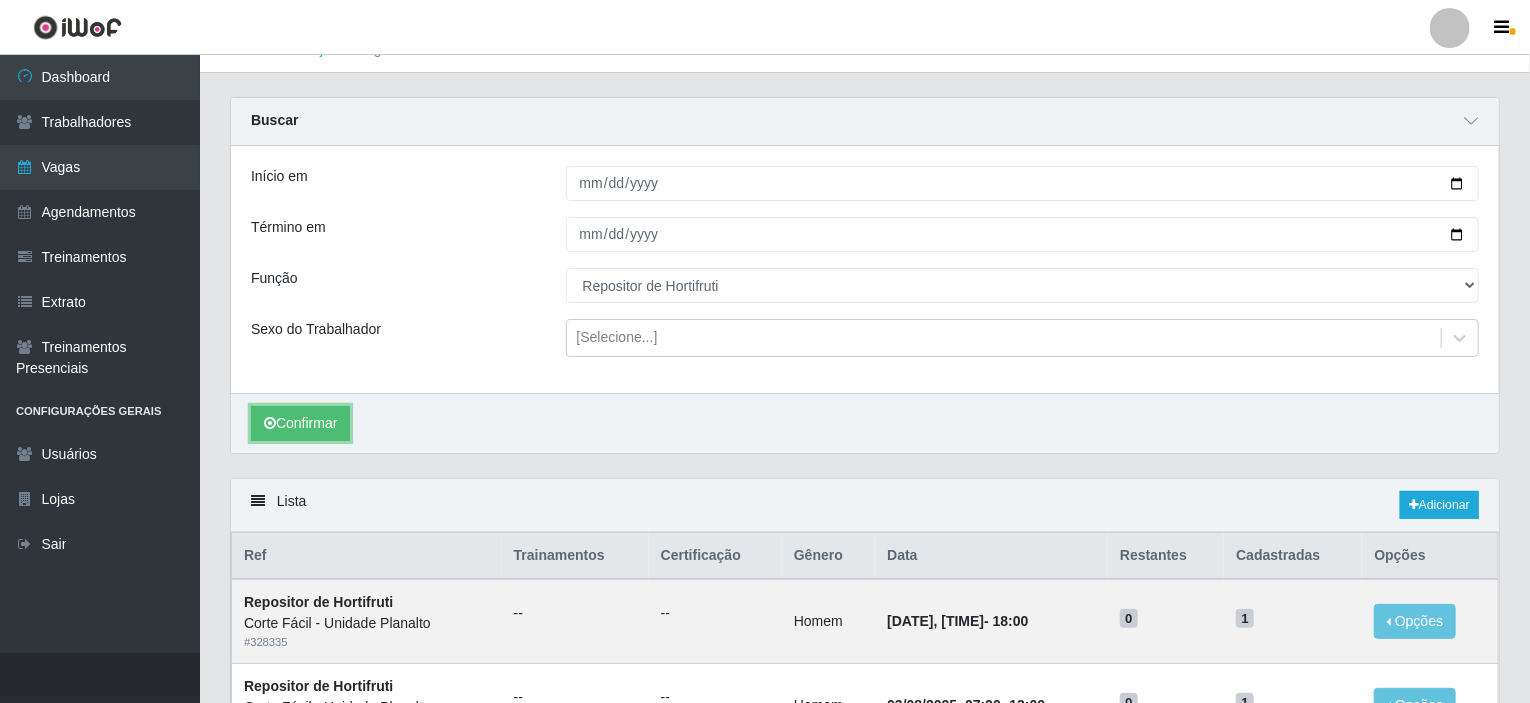 scroll, scrollTop: 0, scrollLeft: 0, axis: both 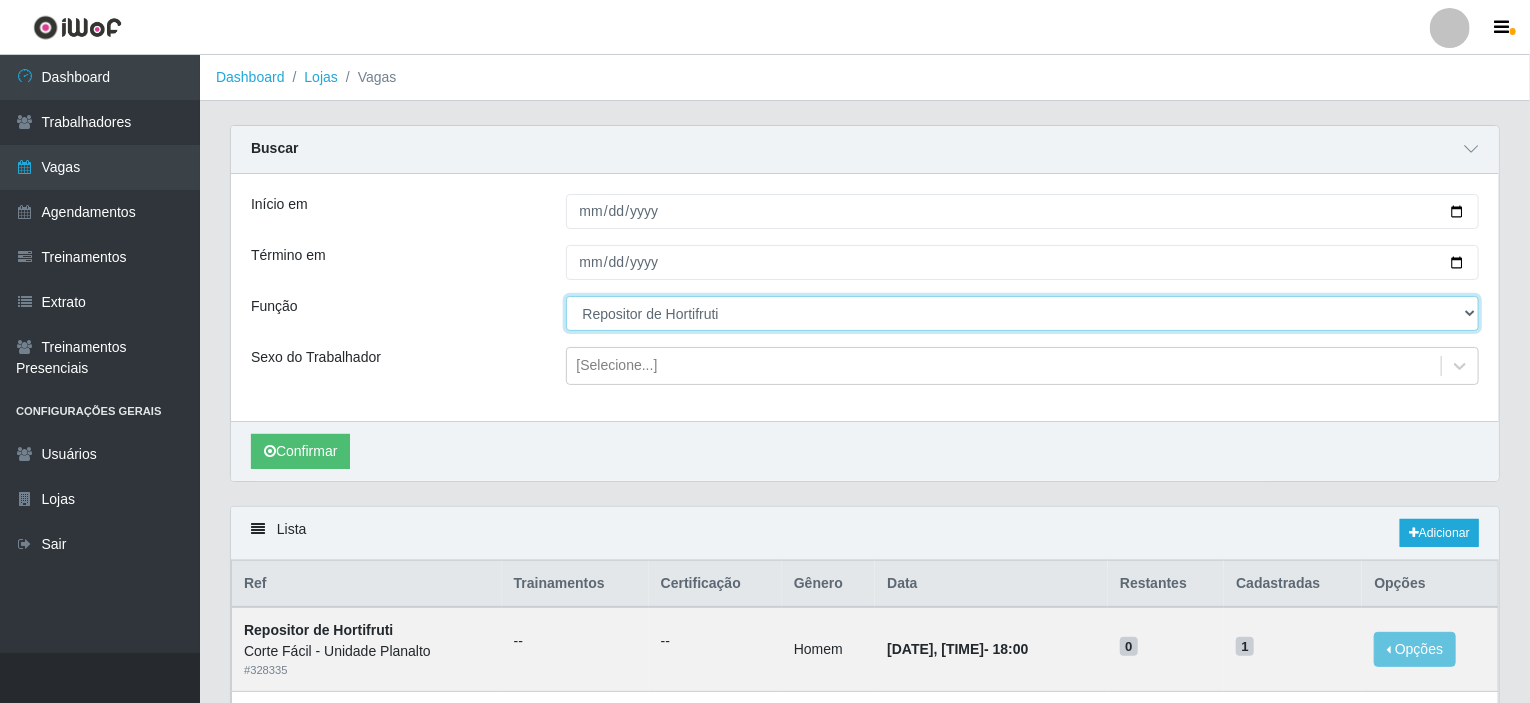 click on "[Selecione...] ASG ASG + ASG ++ Auxiliar de Estacionamento Auxiliar de Estacionamento + Auxiliar de Estacionamento ++ Balconista de Açougue  Balconista de Açougue + Balconista de Açougue ++ Balconista de Frios Balconista de Frios + Balconista de Frios ++ Balconista de Padaria  Balconista de Padaria + Balconista de Padaria ++ Embalador Embalador + Embalador ++ Operador de Caixa Operador de Caixa + Operador de Caixa ++ Repositor  Repositor + Repositor ++ Repositor de Hortifruti Repositor de Hortifruti + Repositor de Hortifruti ++" at bounding box center [1023, 313] 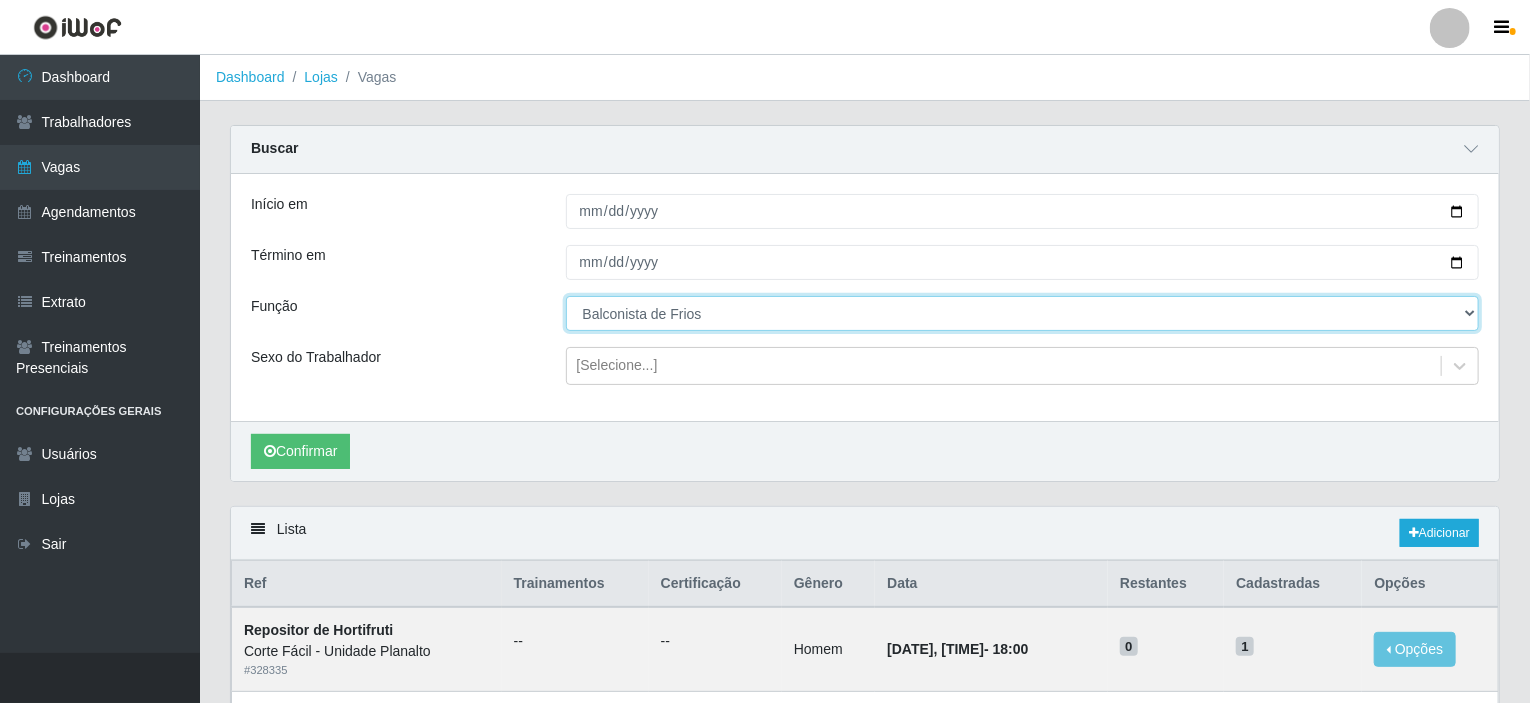 click on "[Selecione...] ASG ASG + ASG ++ Auxiliar de Estacionamento Auxiliar de Estacionamento + Auxiliar de Estacionamento ++ Balconista de Açougue  Balconista de Açougue + Balconista de Açougue ++ Balconista de Frios Balconista de Frios + Balconista de Frios ++ Balconista de Padaria  Balconista de Padaria + Balconista de Padaria ++ Embalador Embalador + Embalador ++ Operador de Caixa Operador de Caixa + Operador de Caixa ++ Repositor  Repositor + Repositor ++ Repositor de Hortifruti Repositor de Hortifruti + Repositor de Hortifruti ++" at bounding box center [1023, 313] 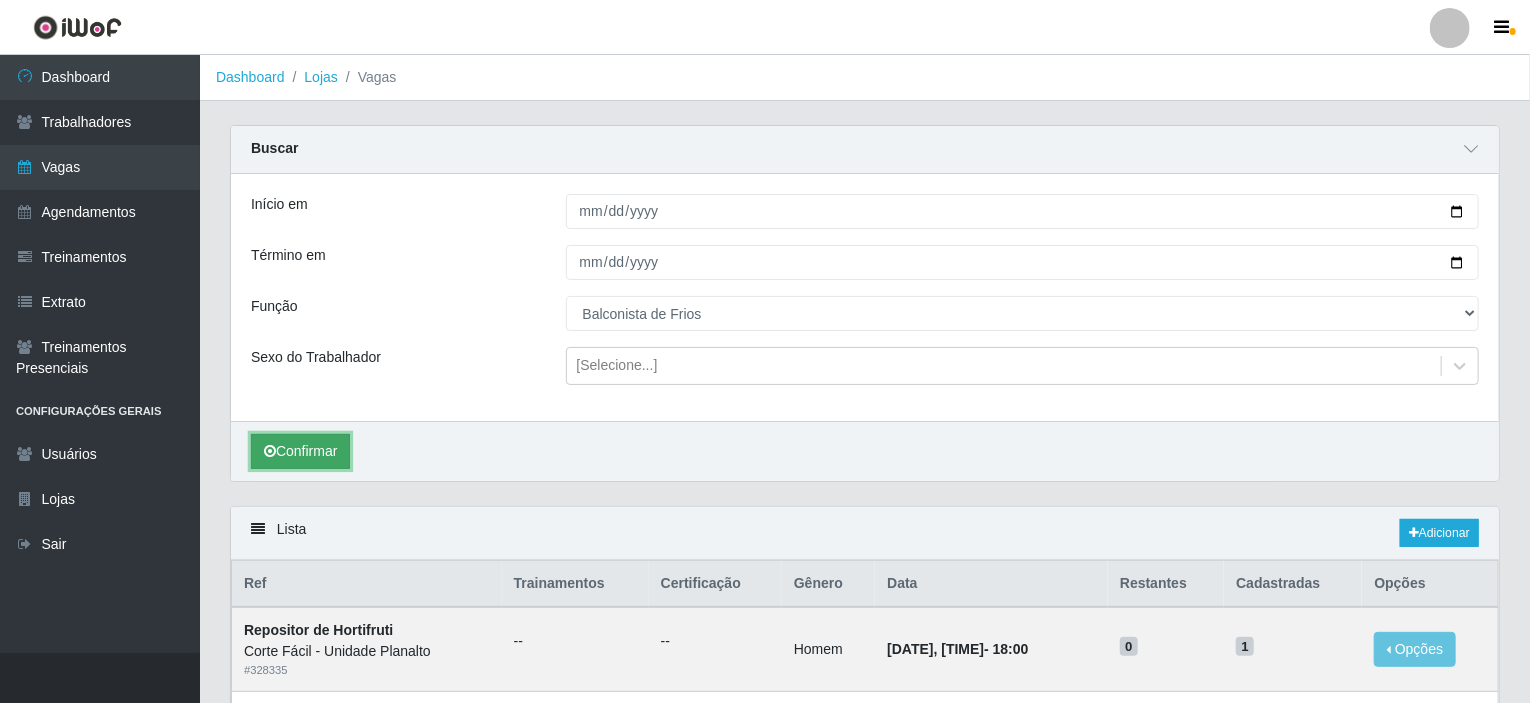 click on "Confirmar" at bounding box center (300, 451) 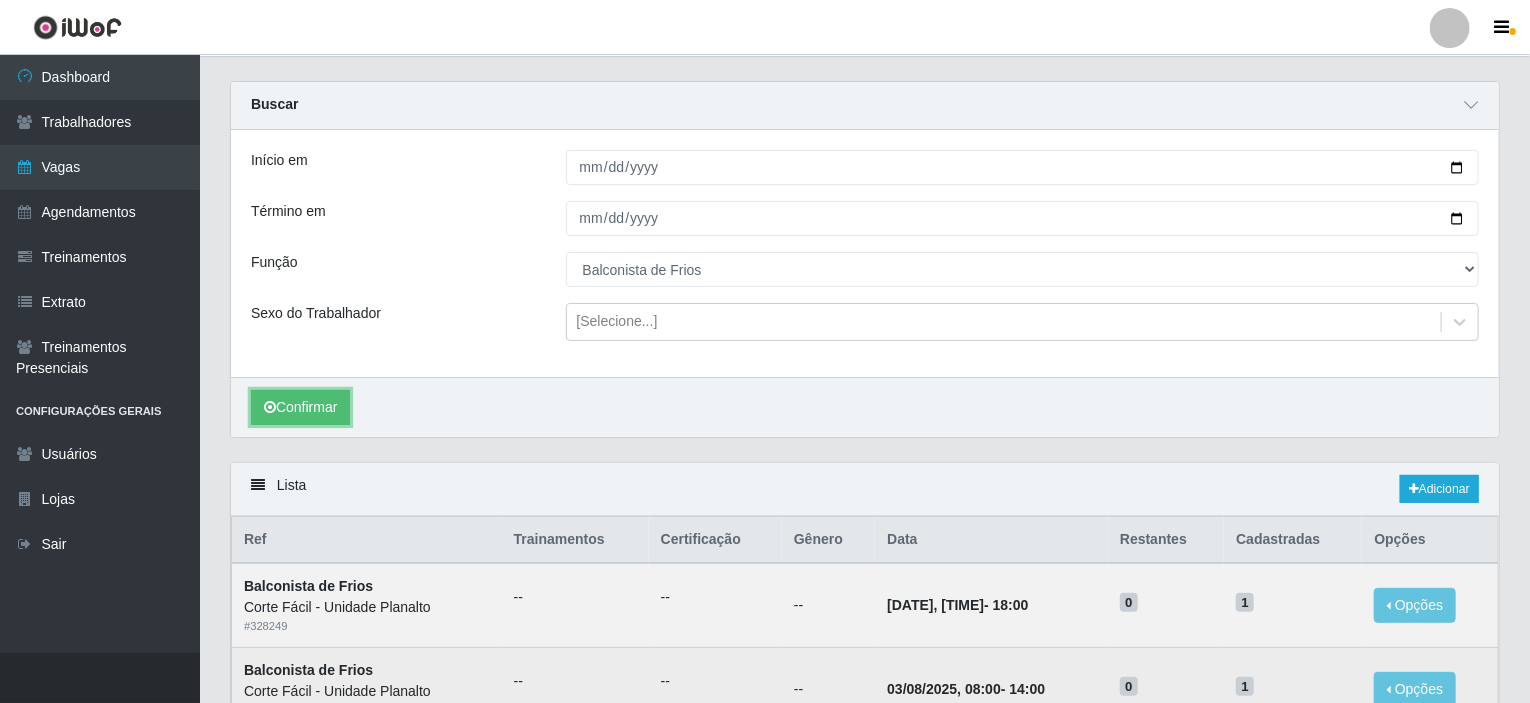 scroll, scrollTop: 0, scrollLeft: 0, axis: both 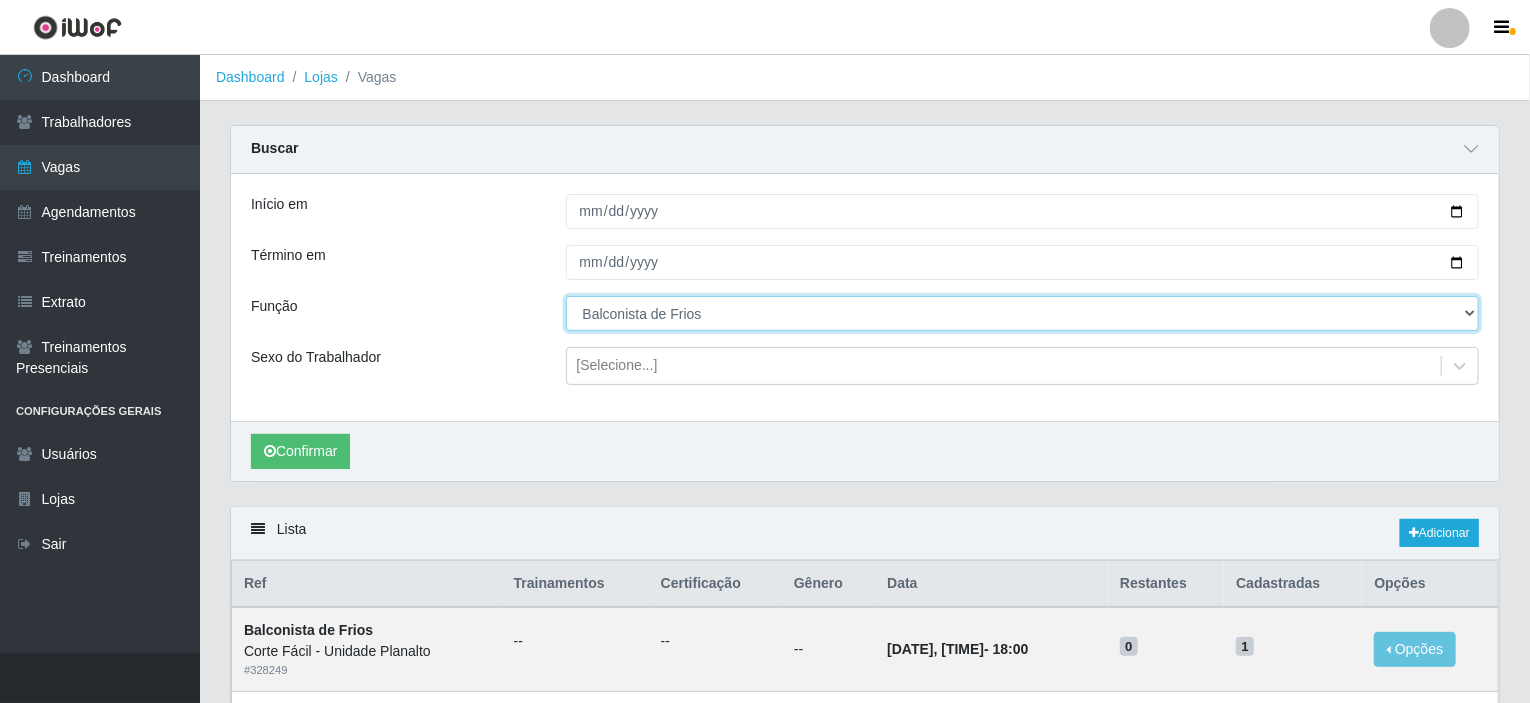 click on "[Selecione...] ASG ASG + ASG ++ Auxiliar de Estacionamento Auxiliar de Estacionamento + Auxiliar de Estacionamento ++ Balconista de Açougue  Balconista de Açougue + Balconista de Açougue ++ Balconista de Frios Balconista de Frios + Balconista de Frios ++ Balconista de Padaria  Balconista de Padaria + Balconista de Padaria ++ Embalador Embalador + Embalador ++ Operador de Caixa Operador de Caixa + Operador de Caixa ++ Repositor  Repositor + Repositor ++ Repositor de Hortifruti Repositor de Hortifruti + Repositor de Hortifruti ++" at bounding box center [1023, 313] 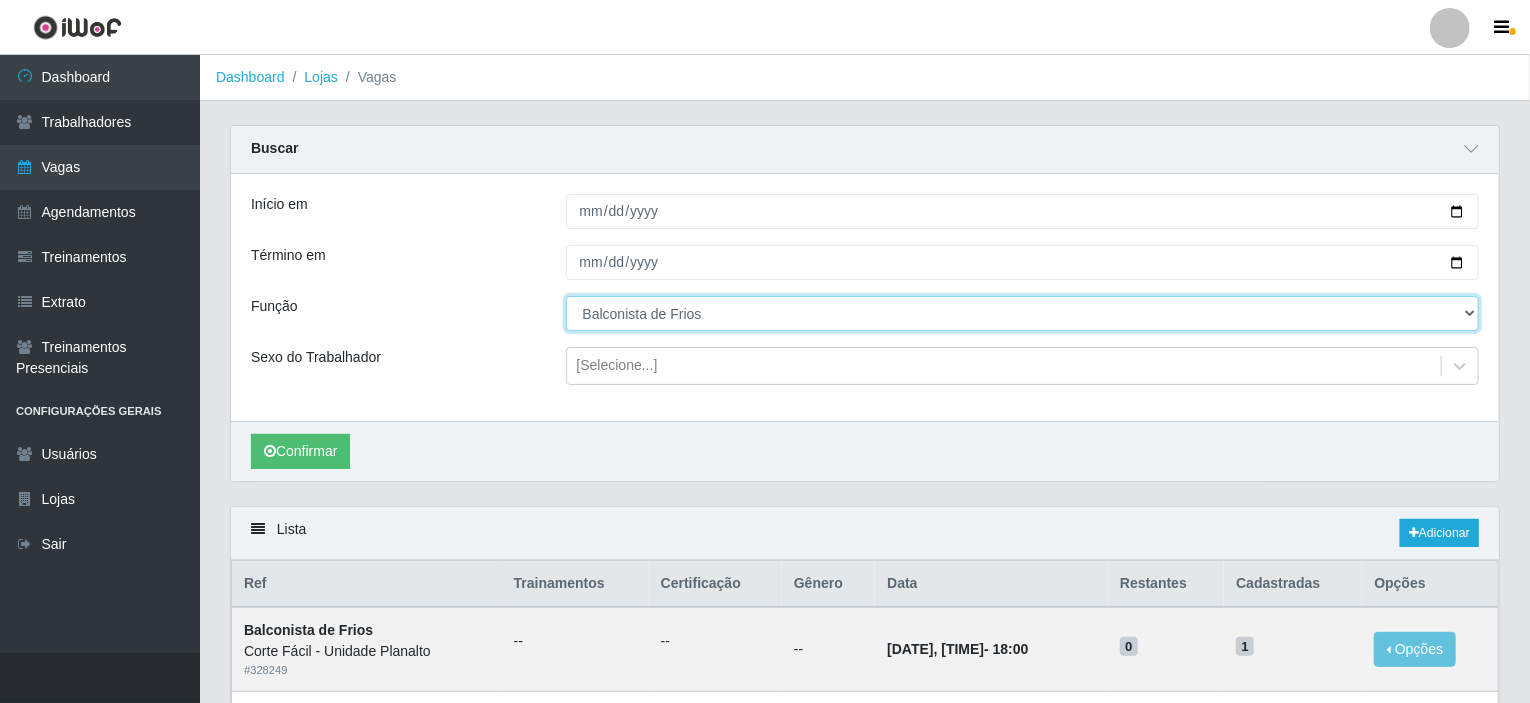 select on "22" 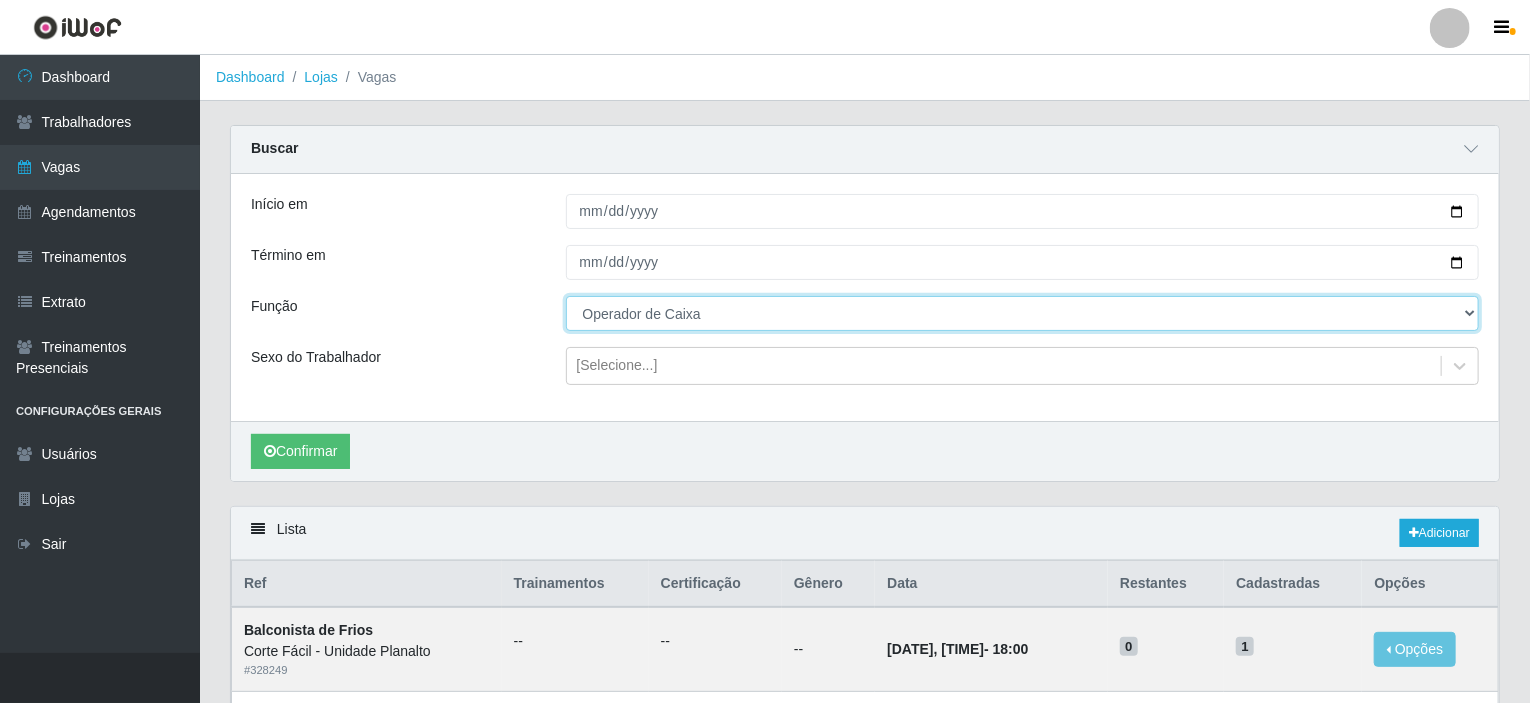 click on "[Selecione...] ASG ASG + ASG ++ Auxiliar de Estacionamento Auxiliar de Estacionamento + Auxiliar de Estacionamento ++ Balconista de Açougue  Balconista de Açougue + Balconista de Açougue ++ Balconista de Frios Balconista de Frios + Balconista de Frios ++ Balconista de Padaria  Balconista de Padaria + Balconista de Padaria ++ Embalador Embalador + Embalador ++ Operador de Caixa Operador de Caixa + Operador de Caixa ++ Repositor  Repositor + Repositor ++ Repositor de Hortifruti Repositor de Hortifruti + Repositor de Hortifruti ++" at bounding box center (1023, 313) 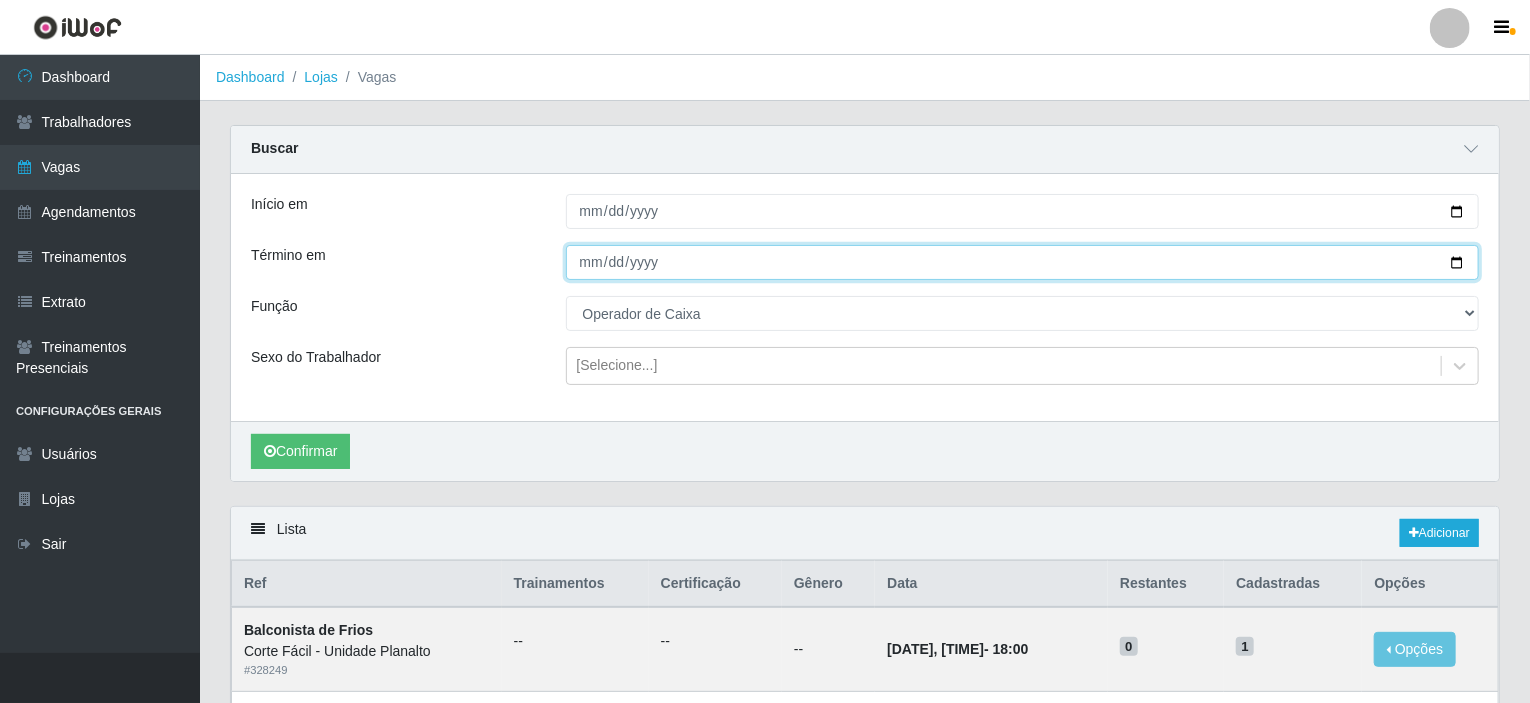 click on "[DATE]" at bounding box center [1023, 262] 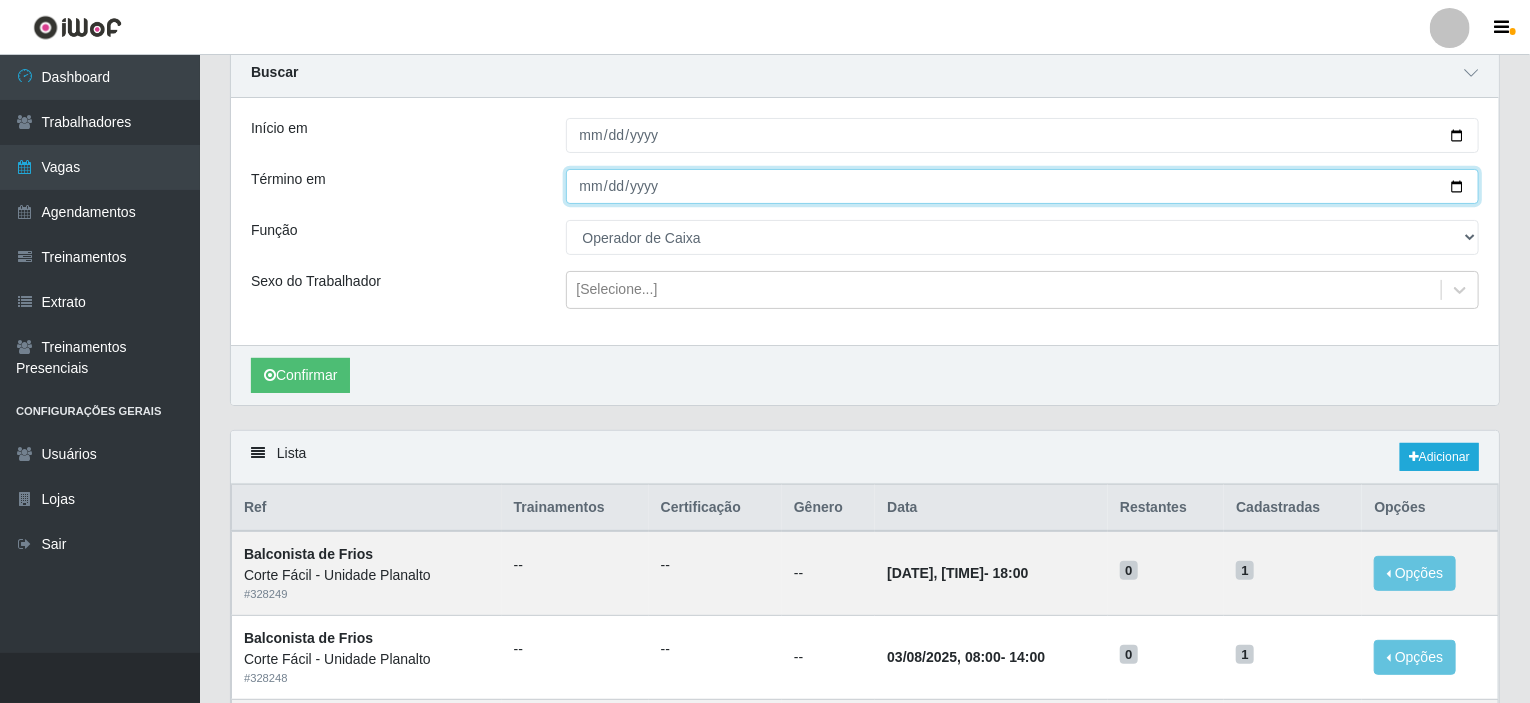 scroll, scrollTop: 200, scrollLeft: 0, axis: vertical 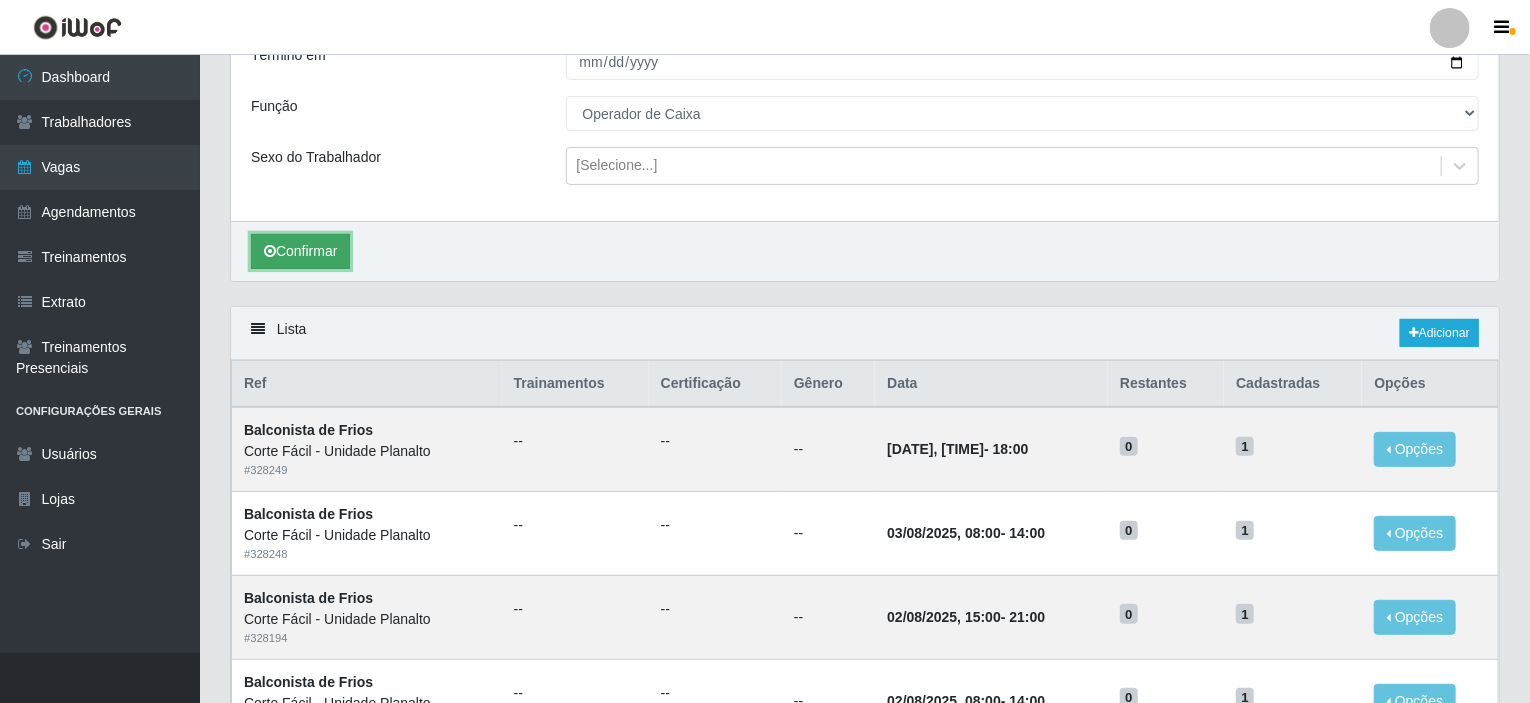 click on "Confirmar" at bounding box center (300, 251) 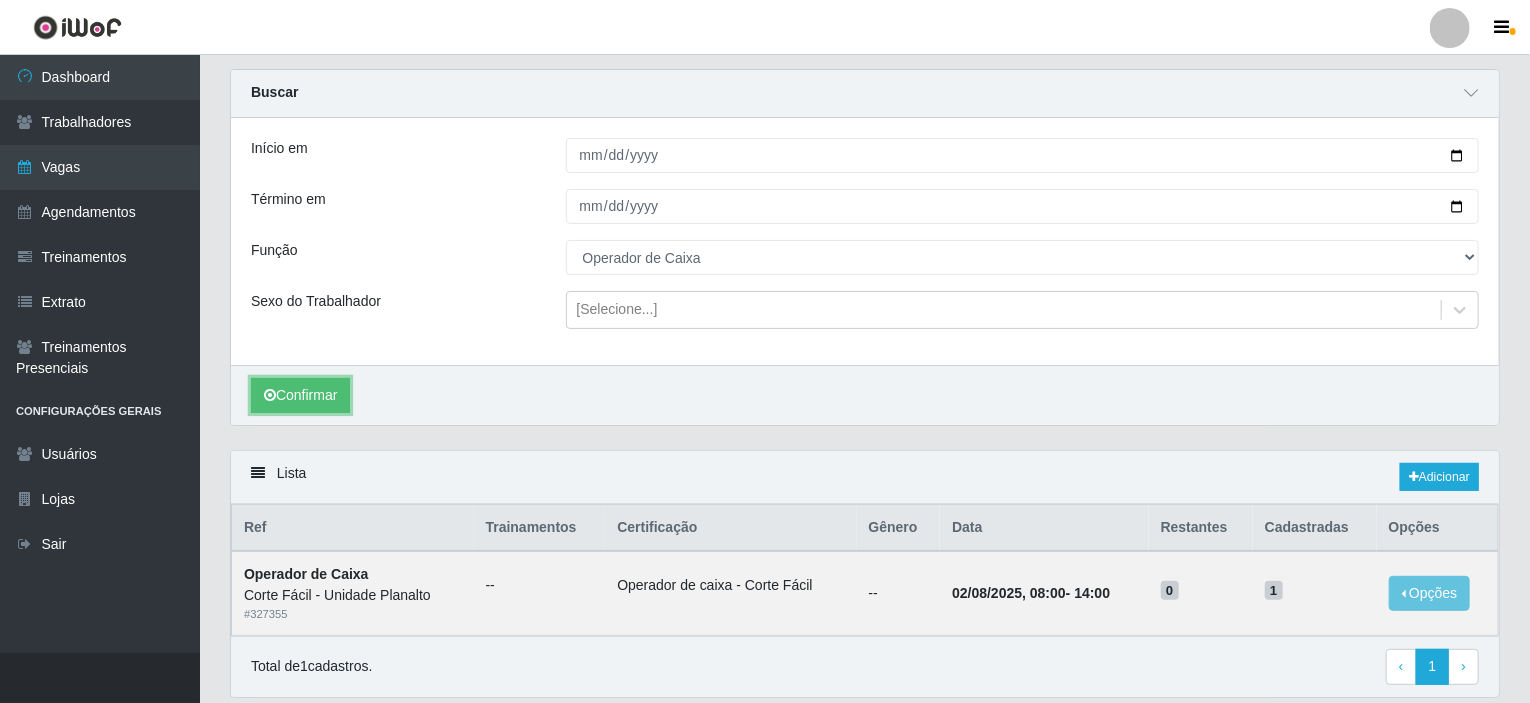 scroll, scrollTop: 0, scrollLeft: 0, axis: both 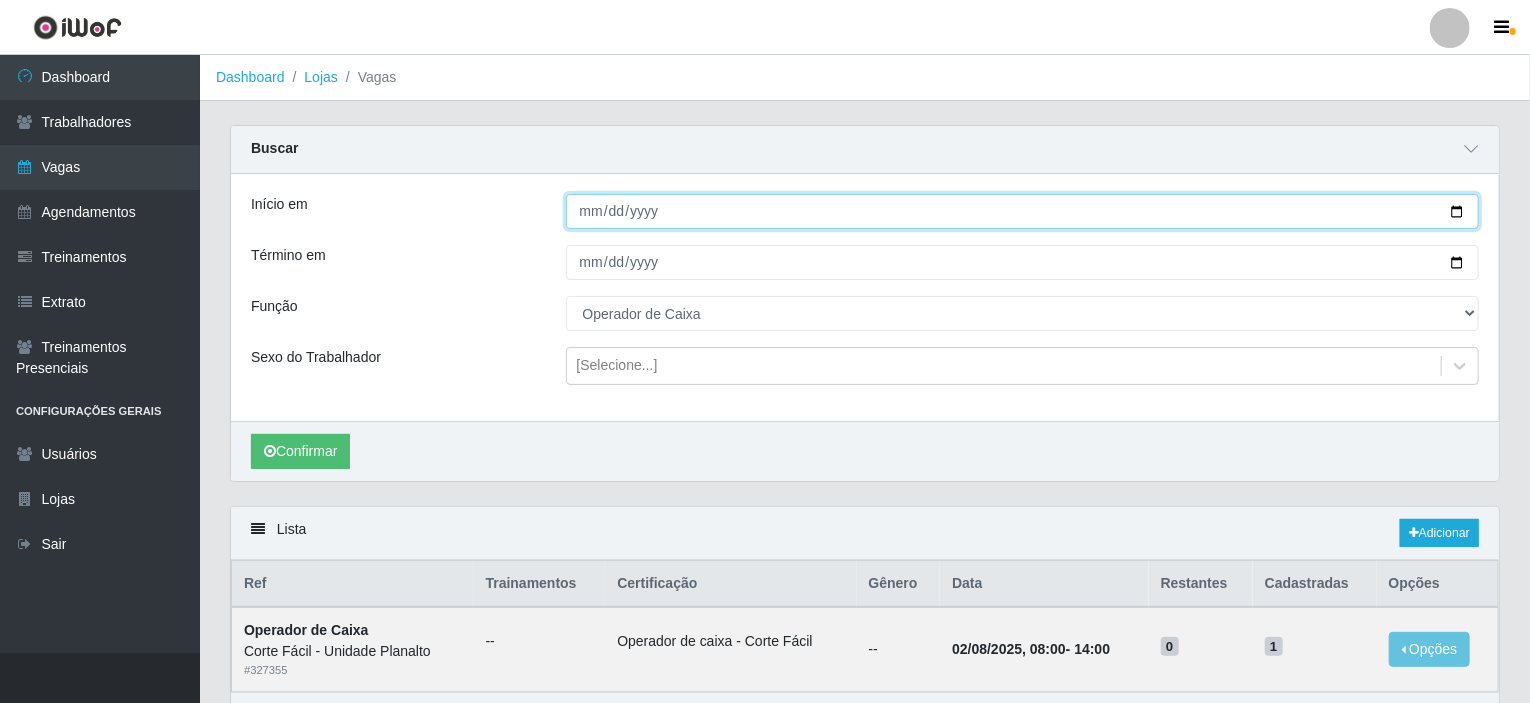 click on "[DATE]" at bounding box center [1023, 211] 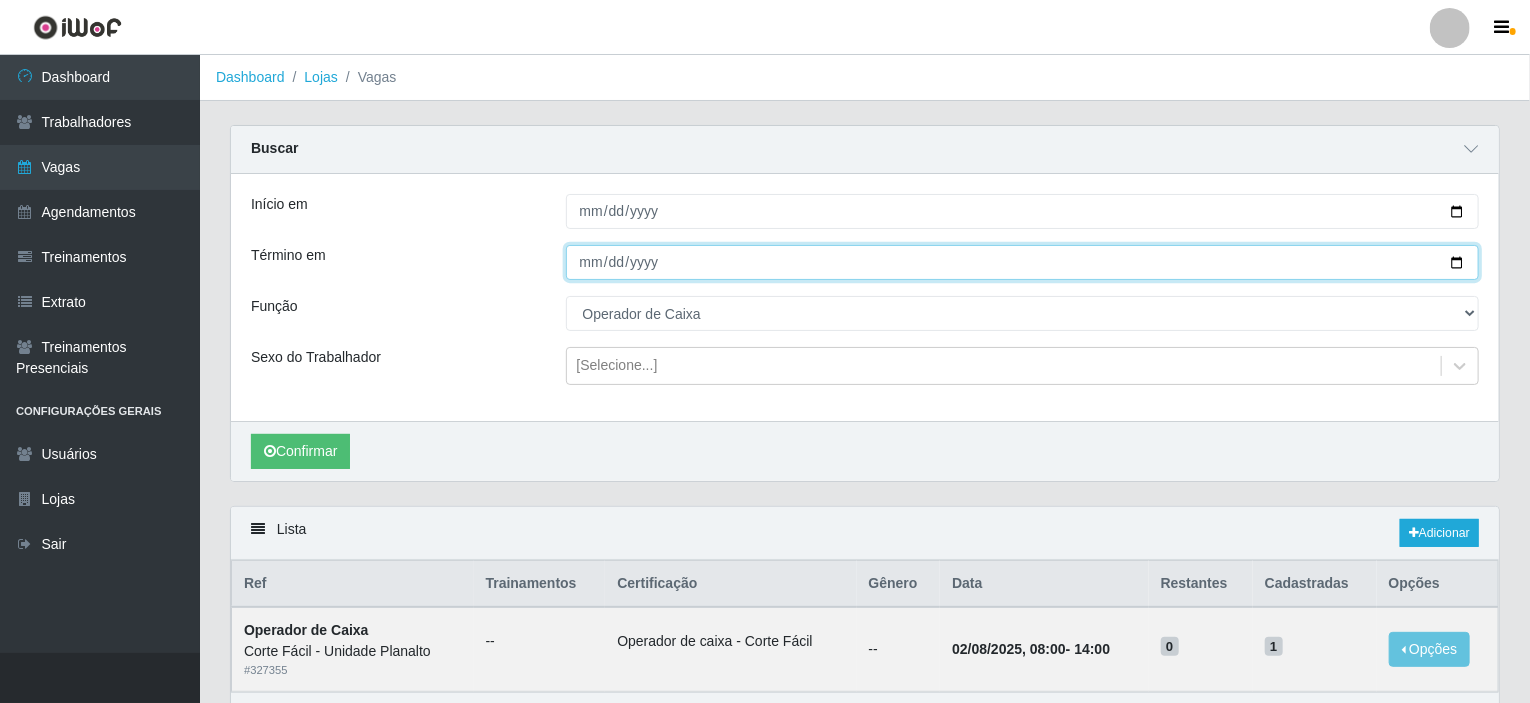 click on "[DATE]" at bounding box center [1023, 262] 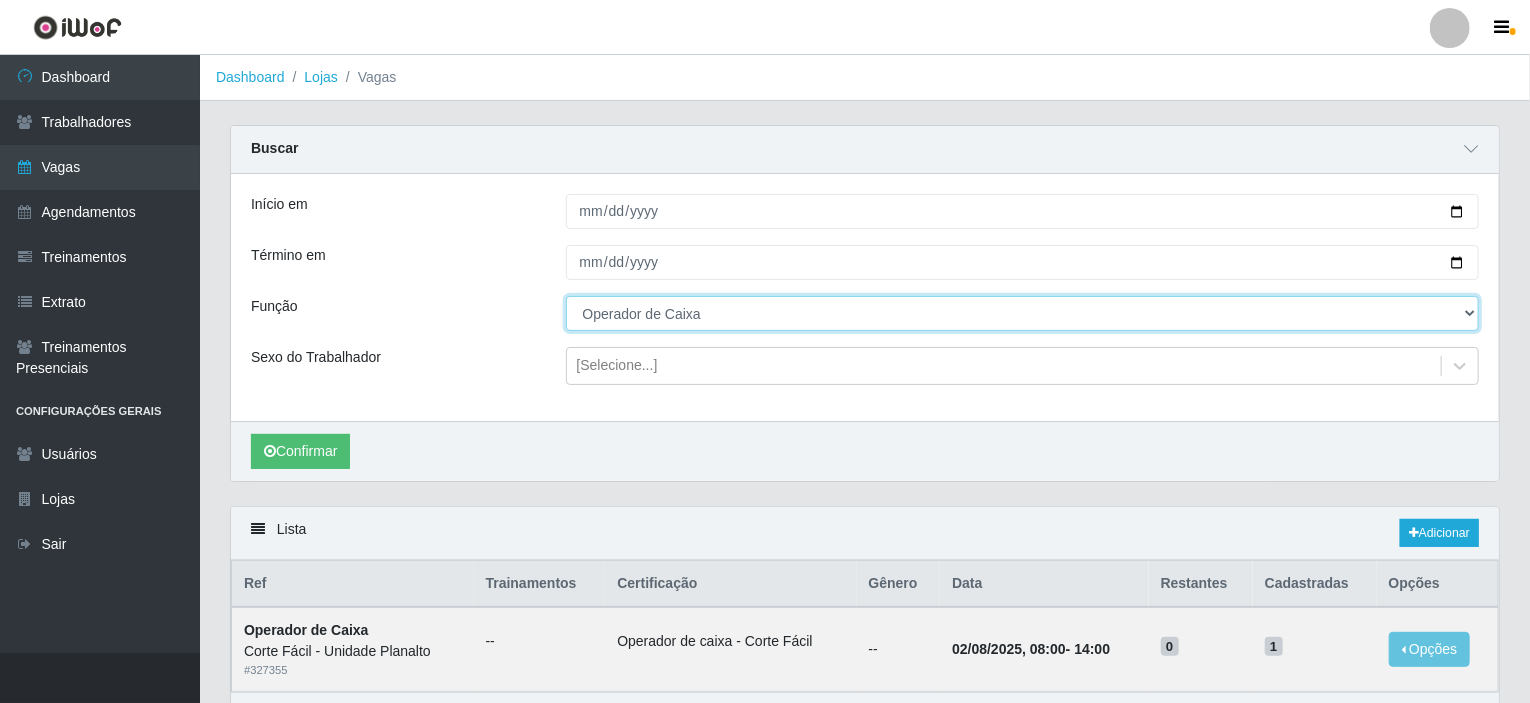 click on "[Selecione...] ASG ASG + ASG ++ Auxiliar de Estacionamento Auxiliar de Estacionamento + Auxiliar de Estacionamento ++ Balconista de Açougue  Balconista de Açougue + Balconista de Açougue ++ Balconista de Frios Balconista de Frios + Balconista de Frios ++ Balconista de Padaria  Balconista de Padaria + Balconista de Padaria ++ Embalador Embalador + Embalador ++ Operador de Caixa Operador de Caixa + Operador de Caixa ++ Repositor  Repositor + Repositor ++ Repositor de Hortifruti Repositor de Hortifruti + Repositor de Hortifruti ++" at bounding box center [1023, 313] 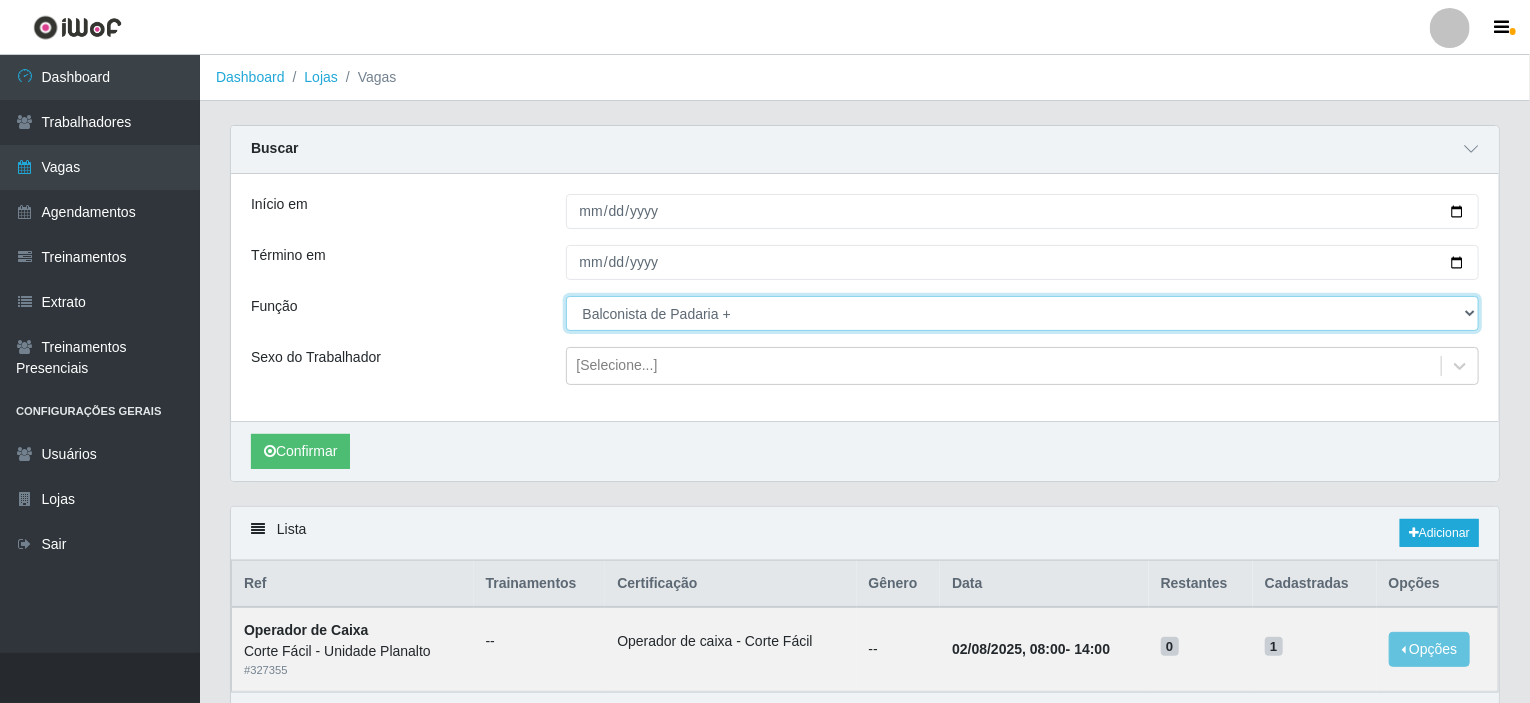 click on "[Selecione...] ASG ASG + ASG ++ Auxiliar de Estacionamento Auxiliar de Estacionamento + Auxiliar de Estacionamento ++ Balconista de Açougue  Balconista de Açougue + Balconista de Açougue ++ Balconista de Frios Balconista de Frios + Balconista de Frios ++ Balconista de Padaria  Balconista de Padaria + Balconista de Padaria ++ Embalador Embalador + Embalador ++ Operador de Caixa Operador de Caixa + Operador de Caixa ++ Repositor  Repositor + Repositor ++ Repositor de Hortifruti Repositor de Hortifruti + Repositor de Hortifruti ++" at bounding box center (1023, 313) 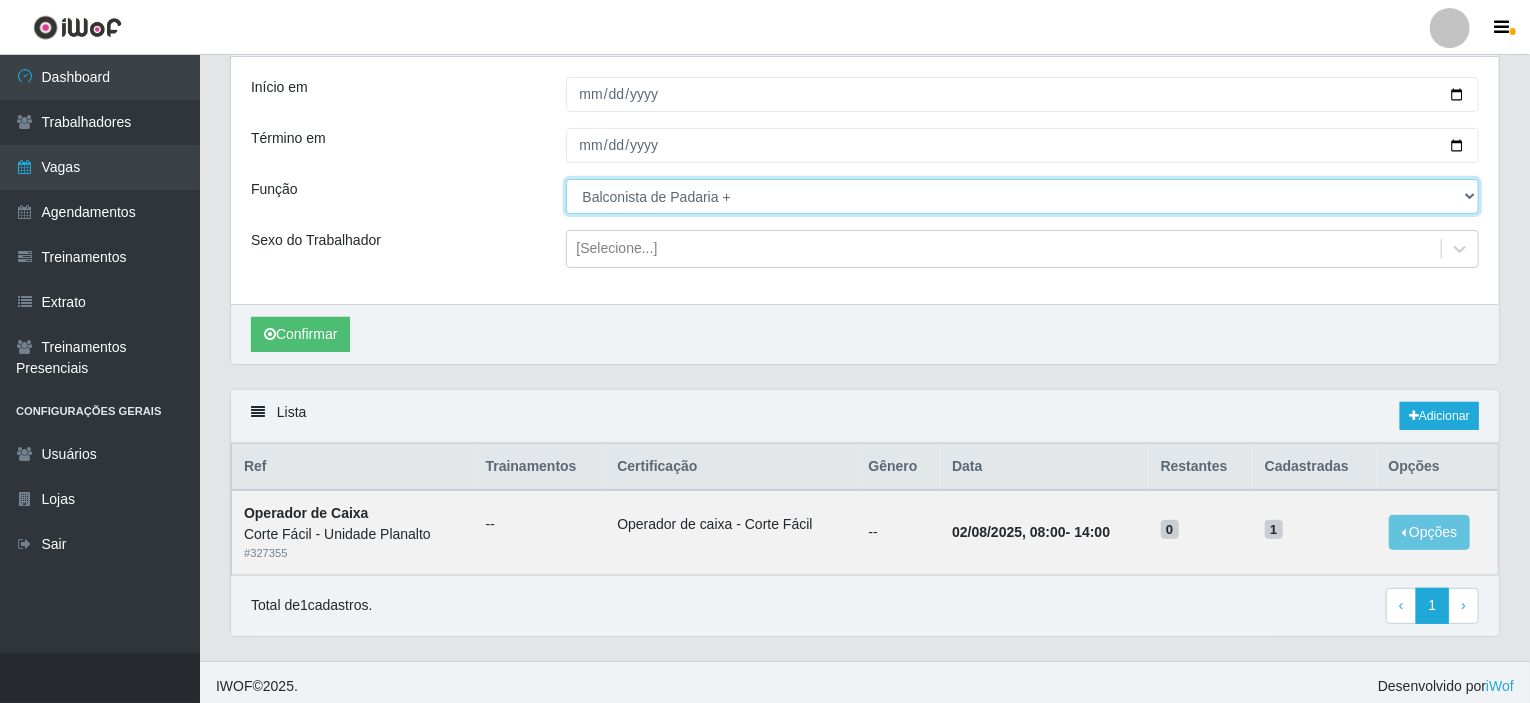 scroll, scrollTop: 121, scrollLeft: 0, axis: vertical 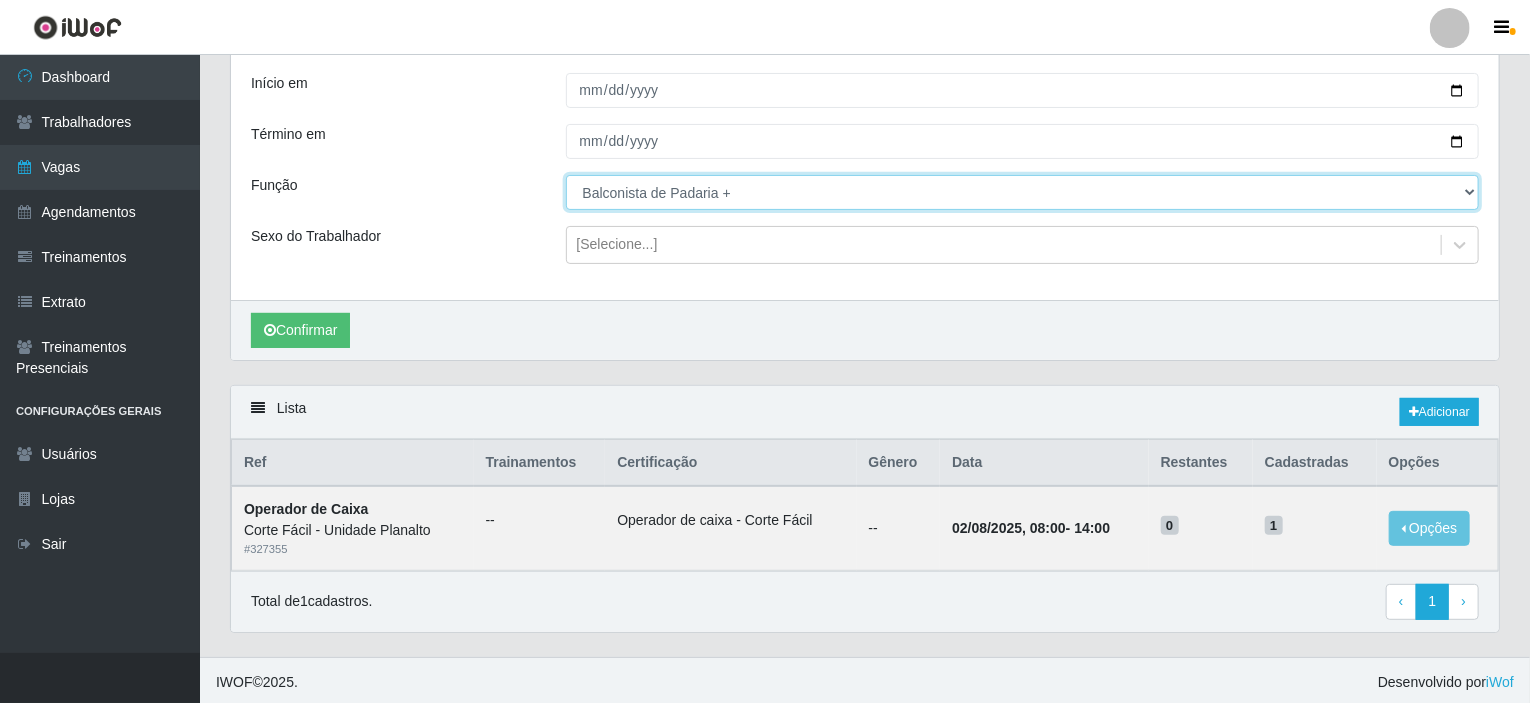 drag, startPoint x: 1469, startPoint y: 187, endPoint x: 1421, endPoint y: 187, distance: 48 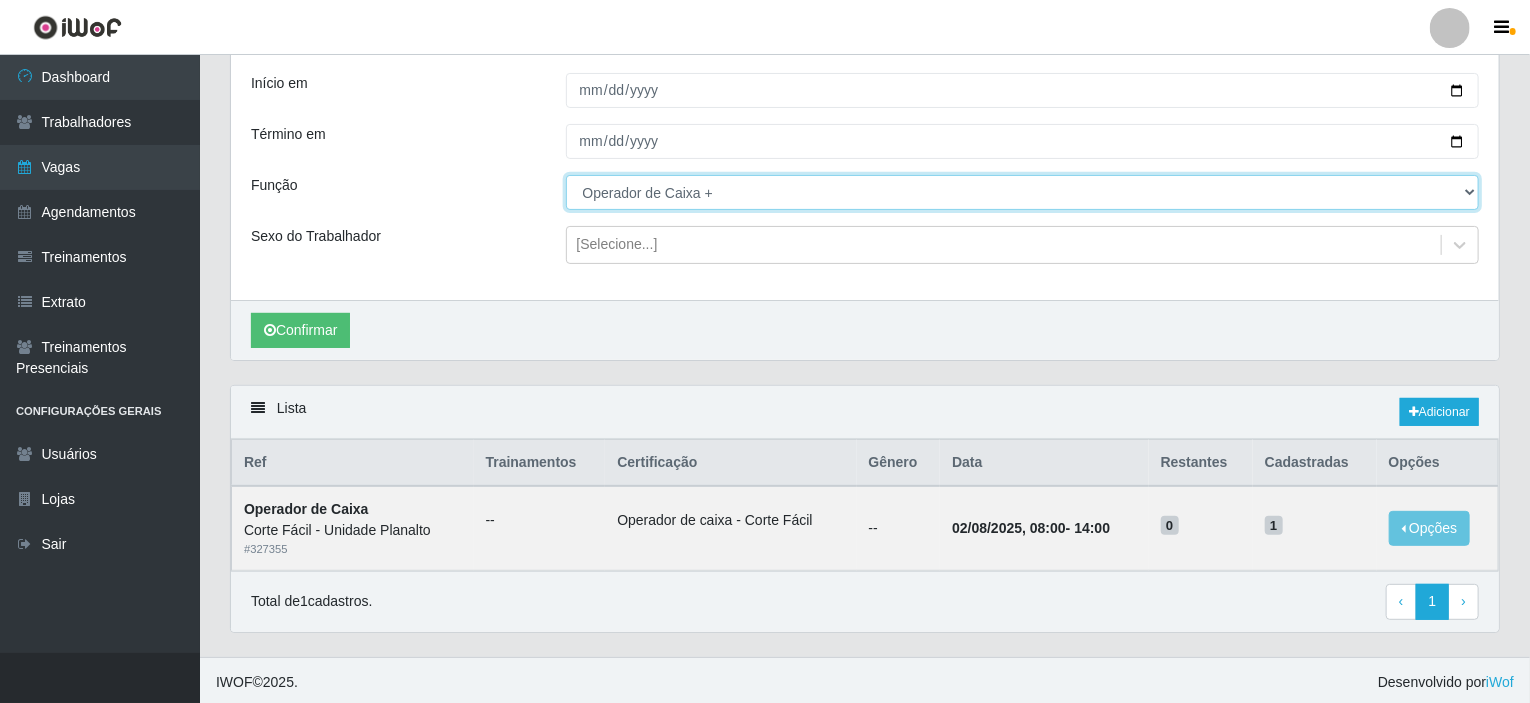 click on "[Selecione...] ASG ASG + ASG ++ Auxiliar de Estacionamento Auxiliar de Estacionamento + Auxiliar de Estacionamento ++ Balconista de Açougue  Balconista de Açougue + Balconista de Açougue ++ Balconista de Frios Balconista de Frios + Balconista de Frios ++ Balconista de Padaria  Balconista de Padaria + Balconista de Padaria ++ Embalador Embalador + Embalador ++ Operador de Caixa Operador de Caixa + Operador de Caixa ++ Repositor  Repositor + Repositor ++ Repositor de Hortifruti Repositor de Hortifruti + Repositor de Hortifruti ++" at bounding box center [1023, 192] 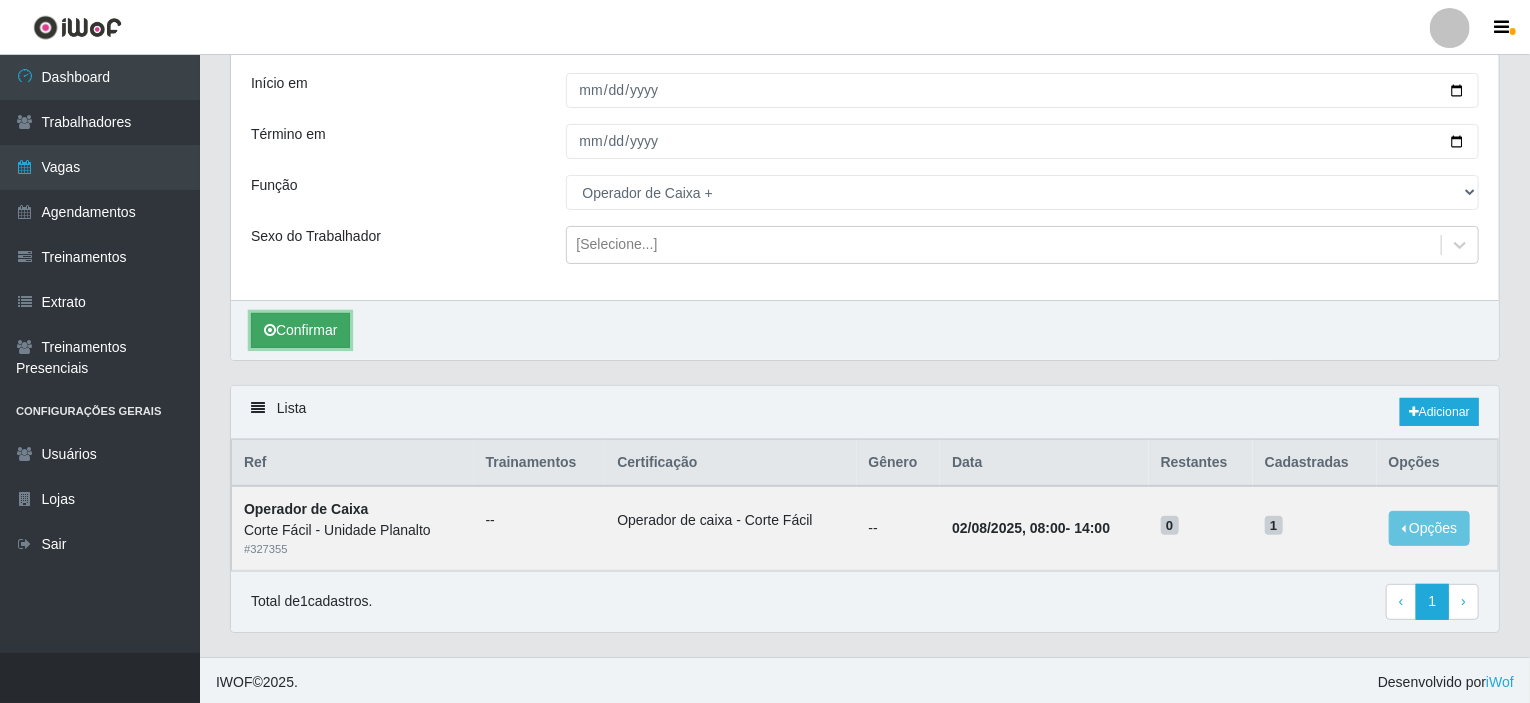 click on "Confirmar" at bounding box center (300, 330) 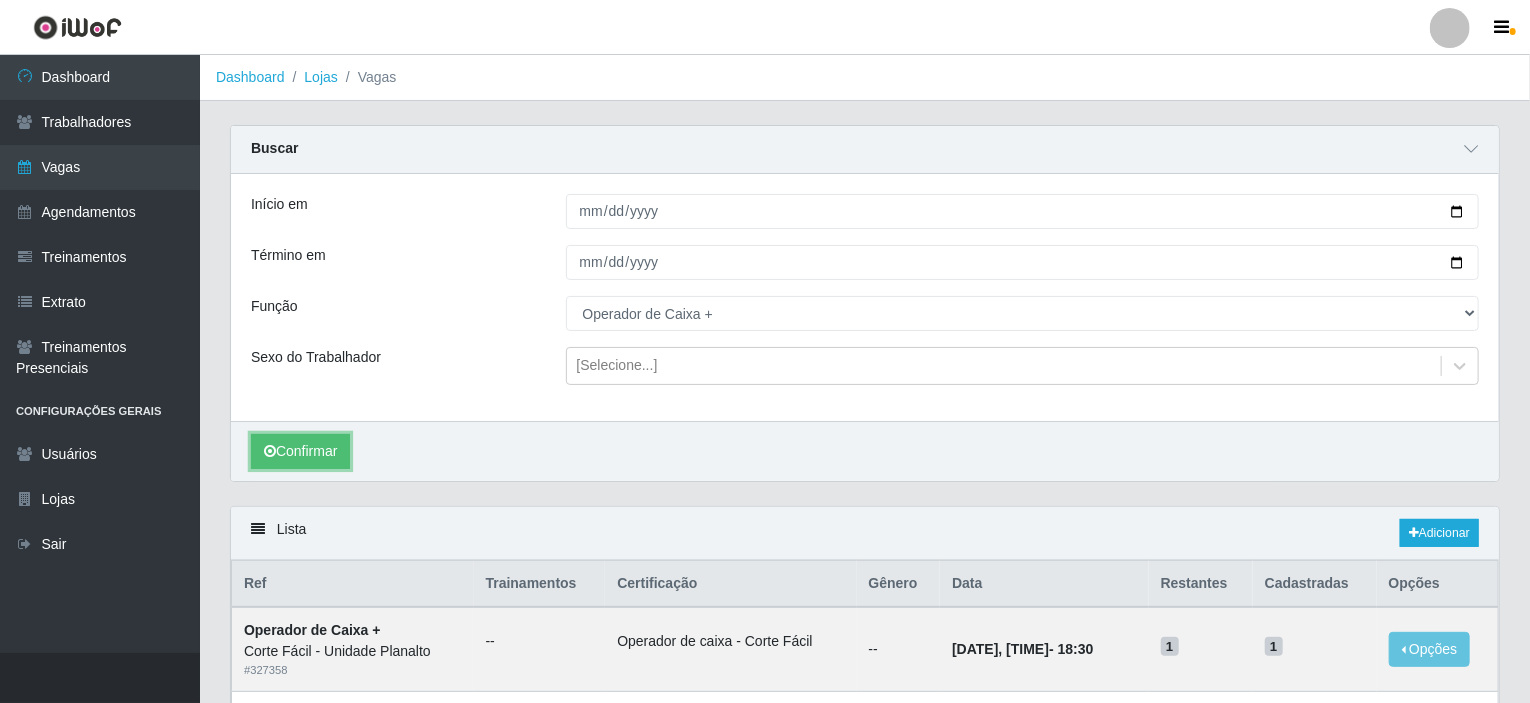 scroll, scrollTop: 288, scrollLeft: 0, axis: vertical 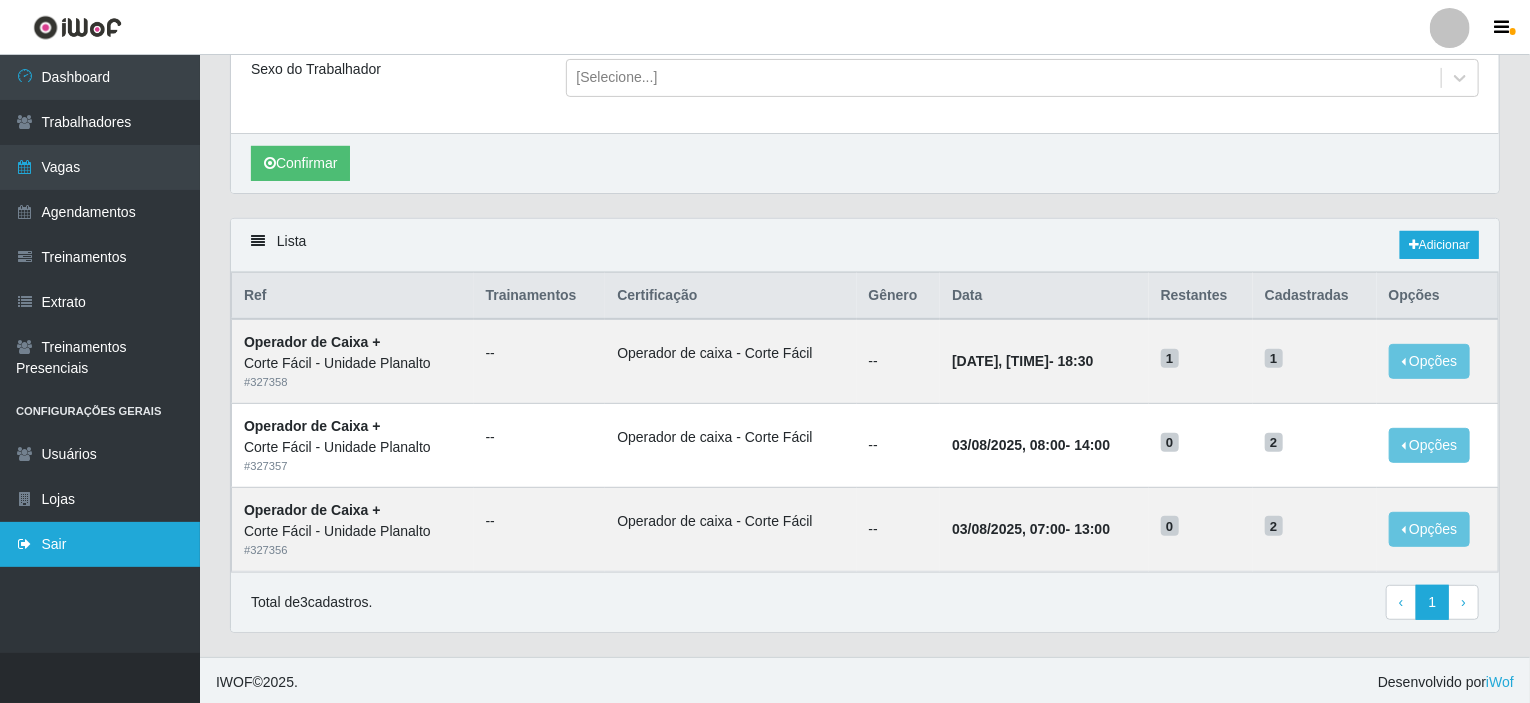 click on "Sair" at bounding box center (100, 544) 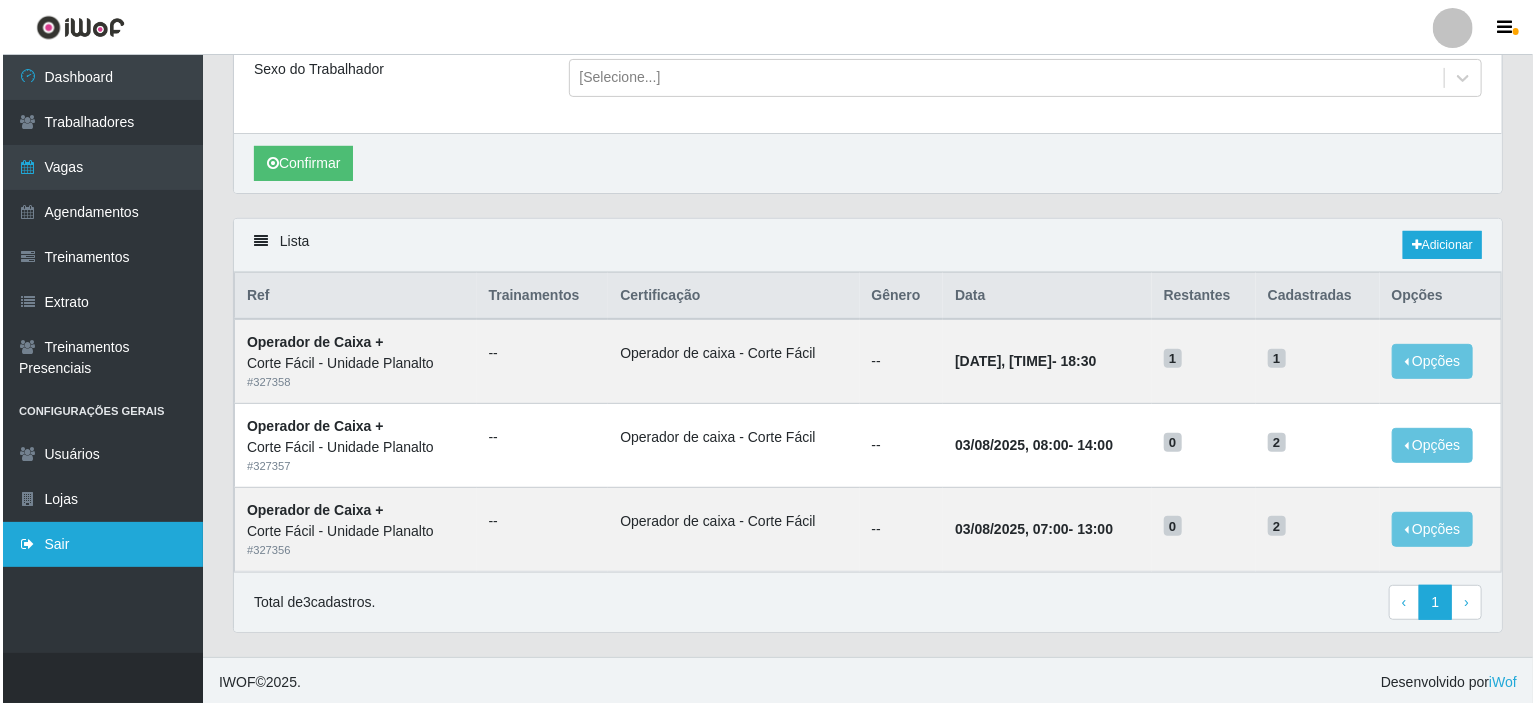scroll, scrollTop: 0, scrollLeft: 0, axis: both 